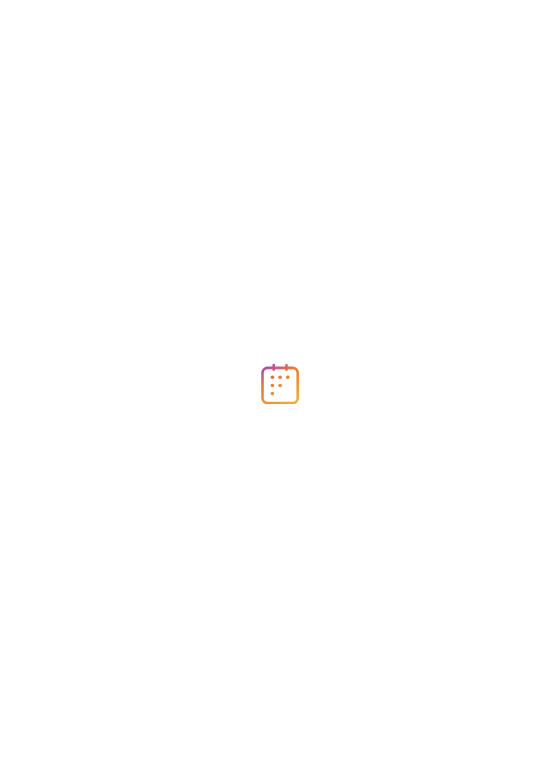 scroll, scrollTop: 0, scrollLeft: 0, axis: both 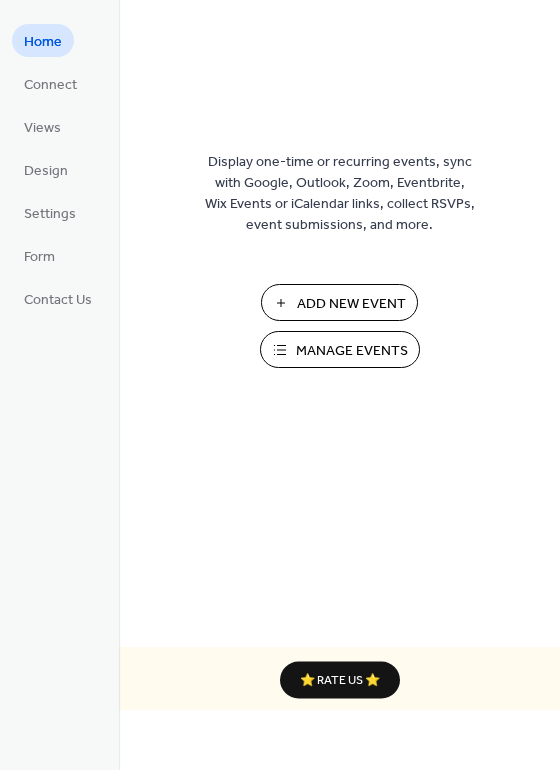 click on "Add New Event" at bounding box center (351, 304) 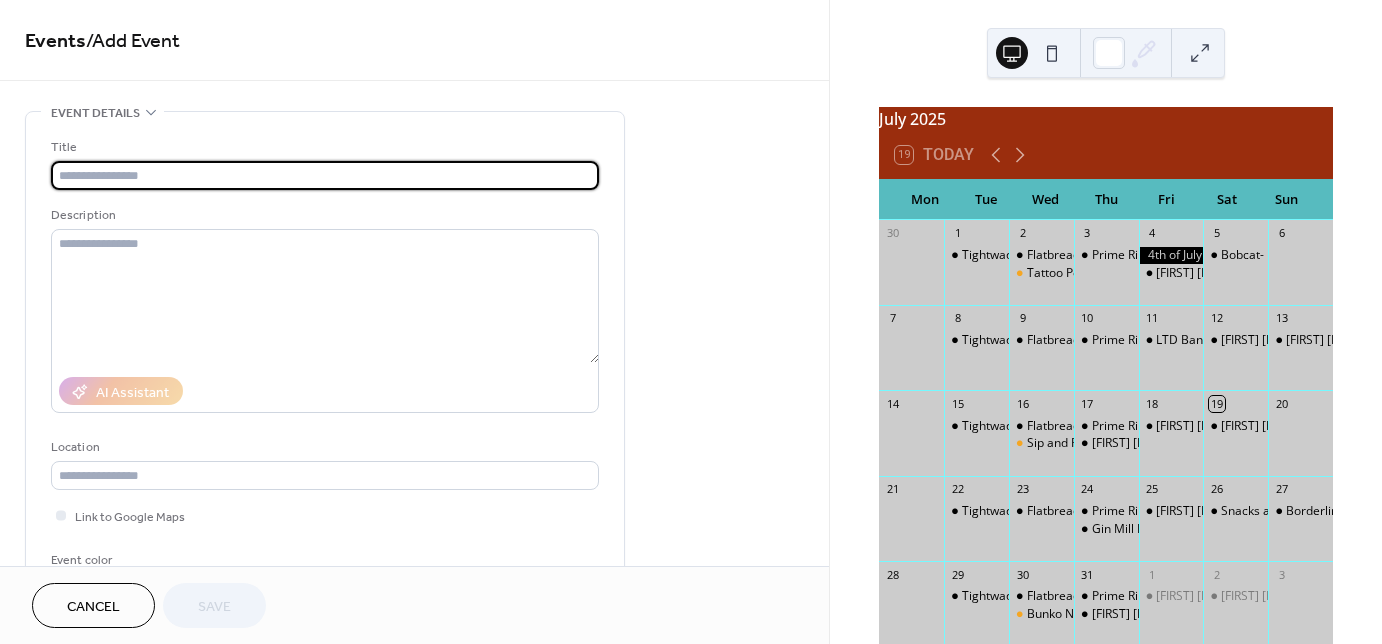 scroll, scrollTop: 0, scrollLeft: 0, axis: both 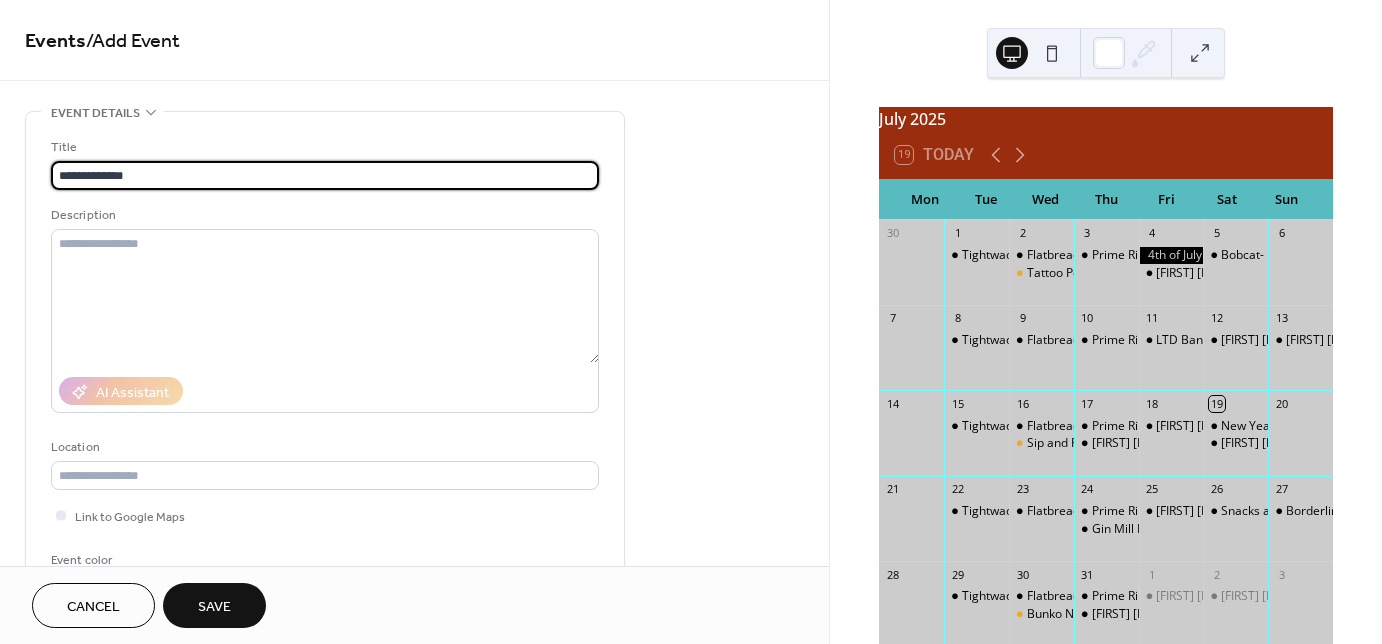 type on "**********" 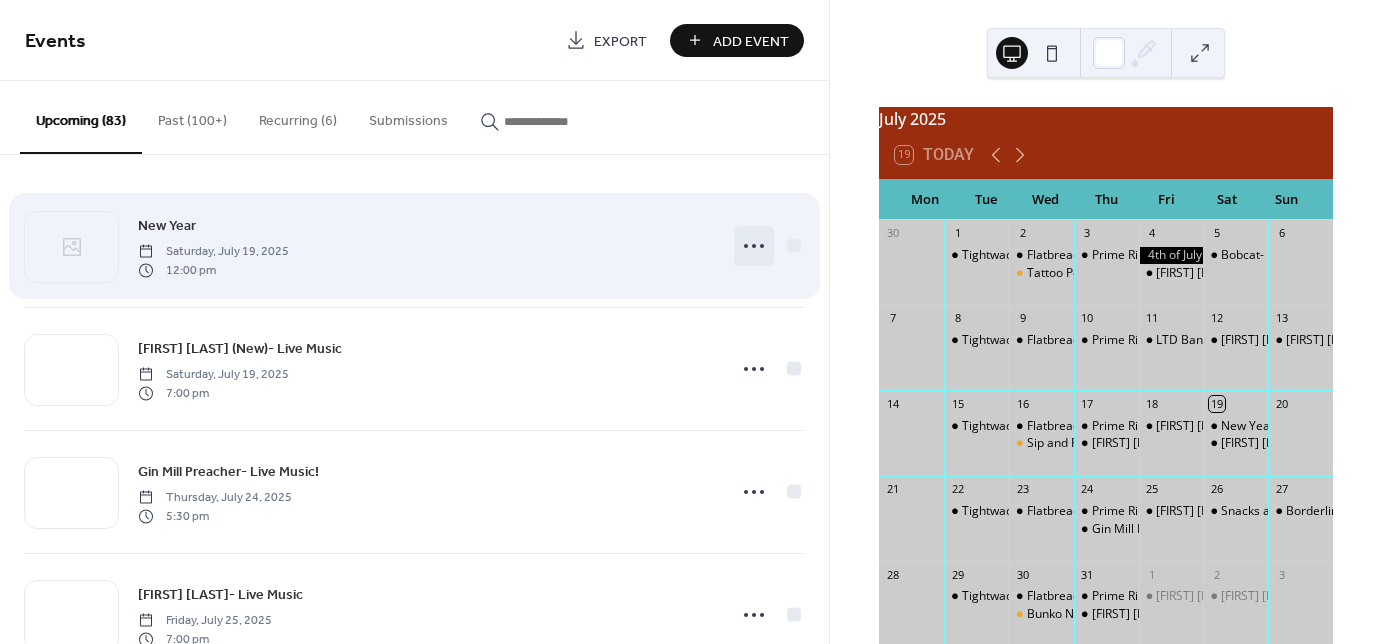 click 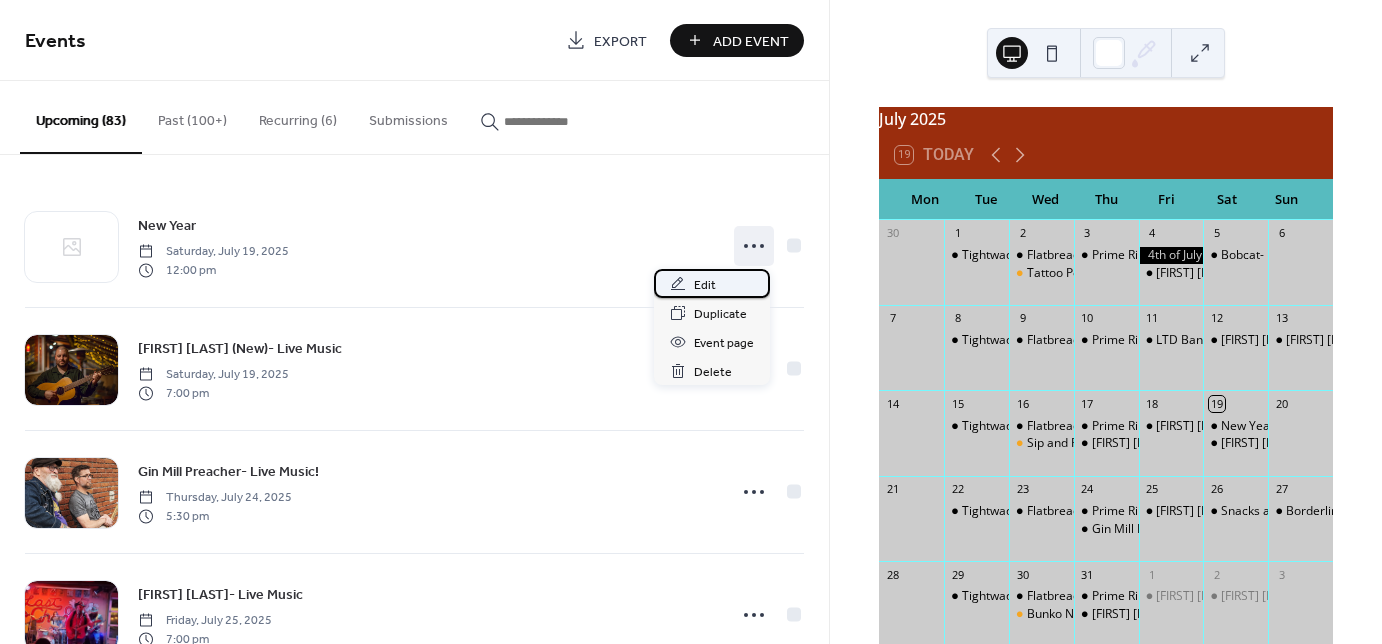 click on "Edit" at bounding box center (705, 285) 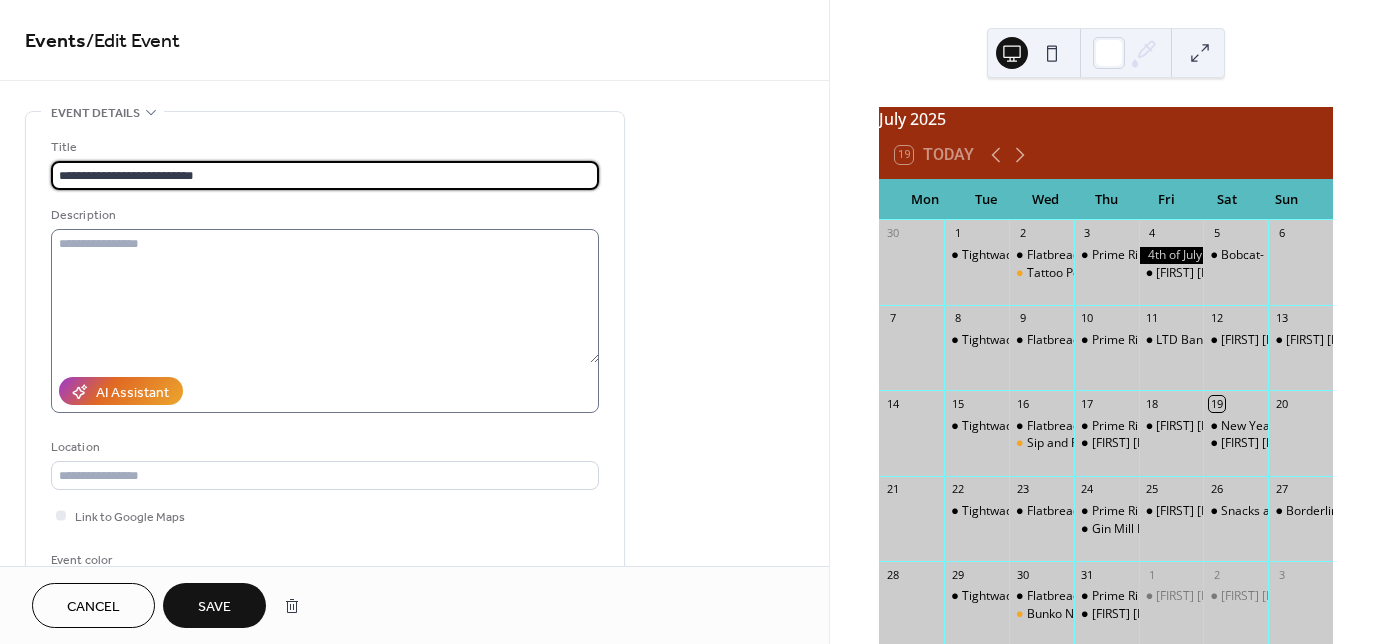 type on "**********" 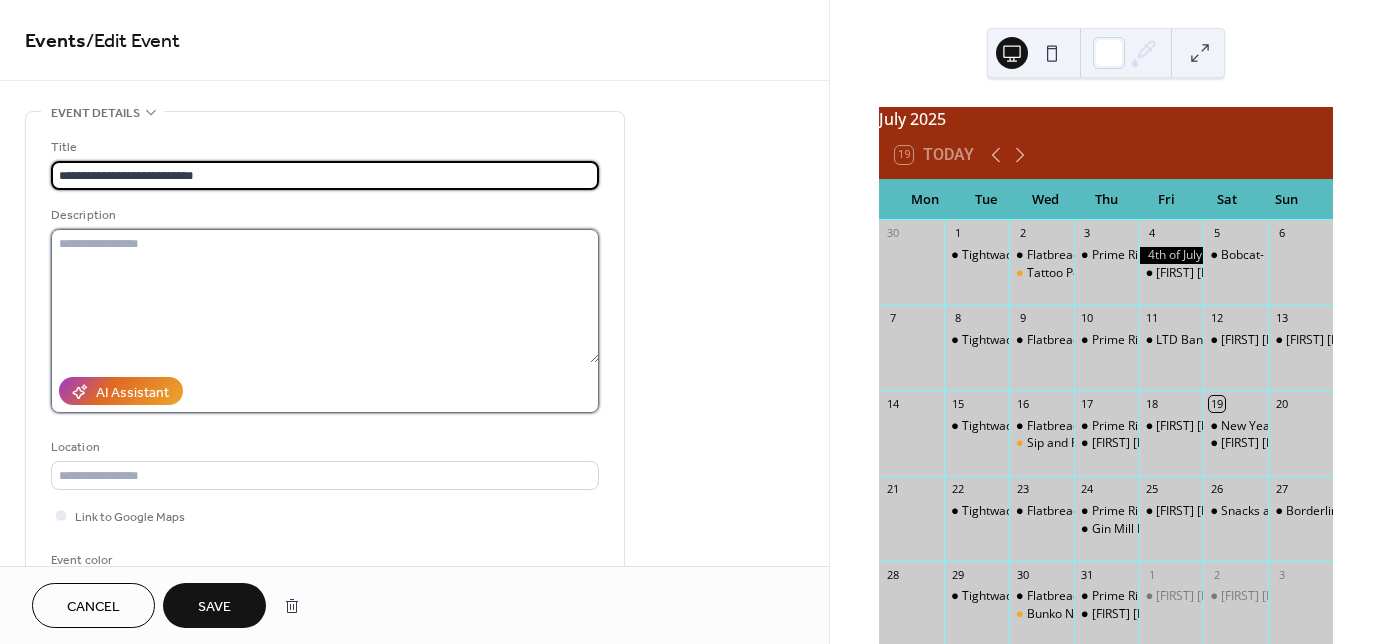 click at bounding box center (325, 296) 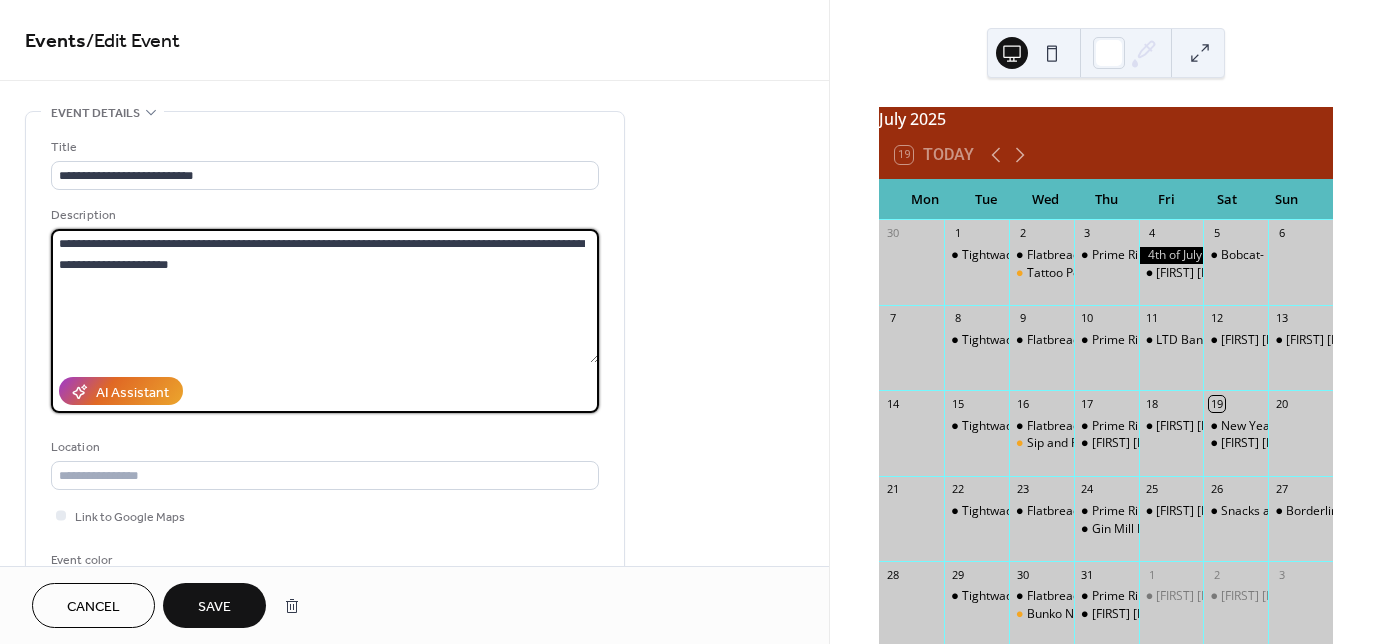 click on "**********" at bounding box center (325, 296) 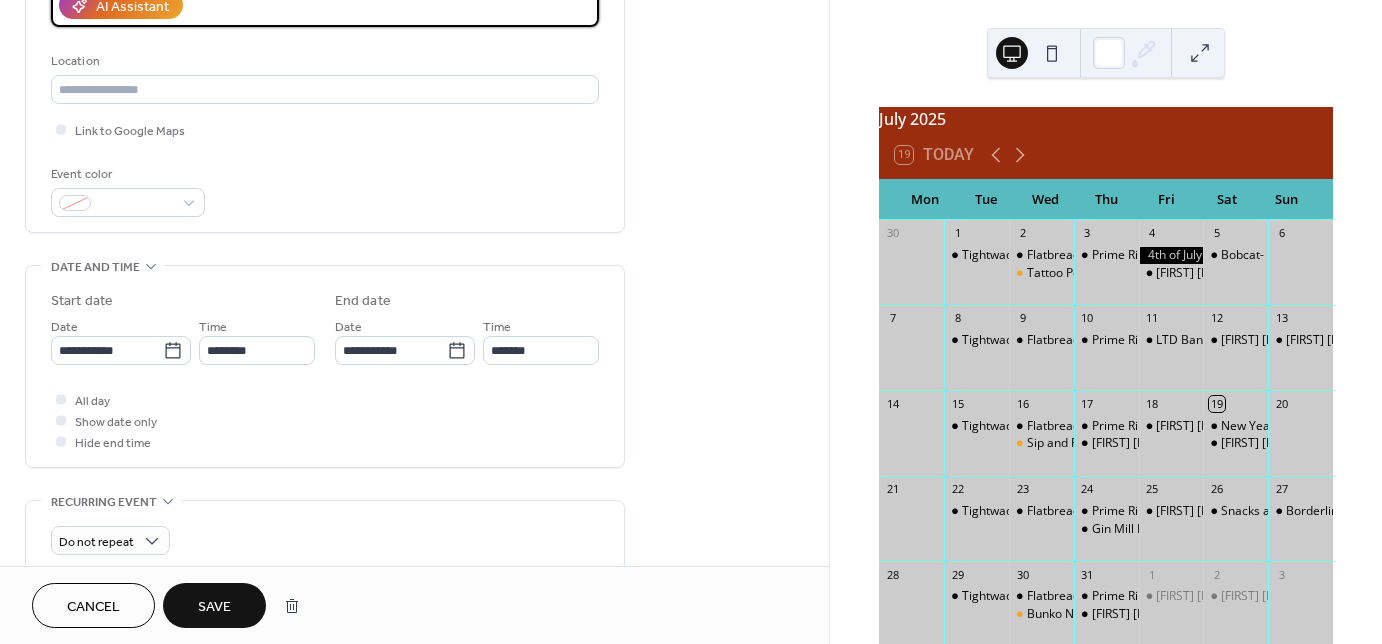scroll, scrollTop: 400, scrollLeft: 0, axis: vertical 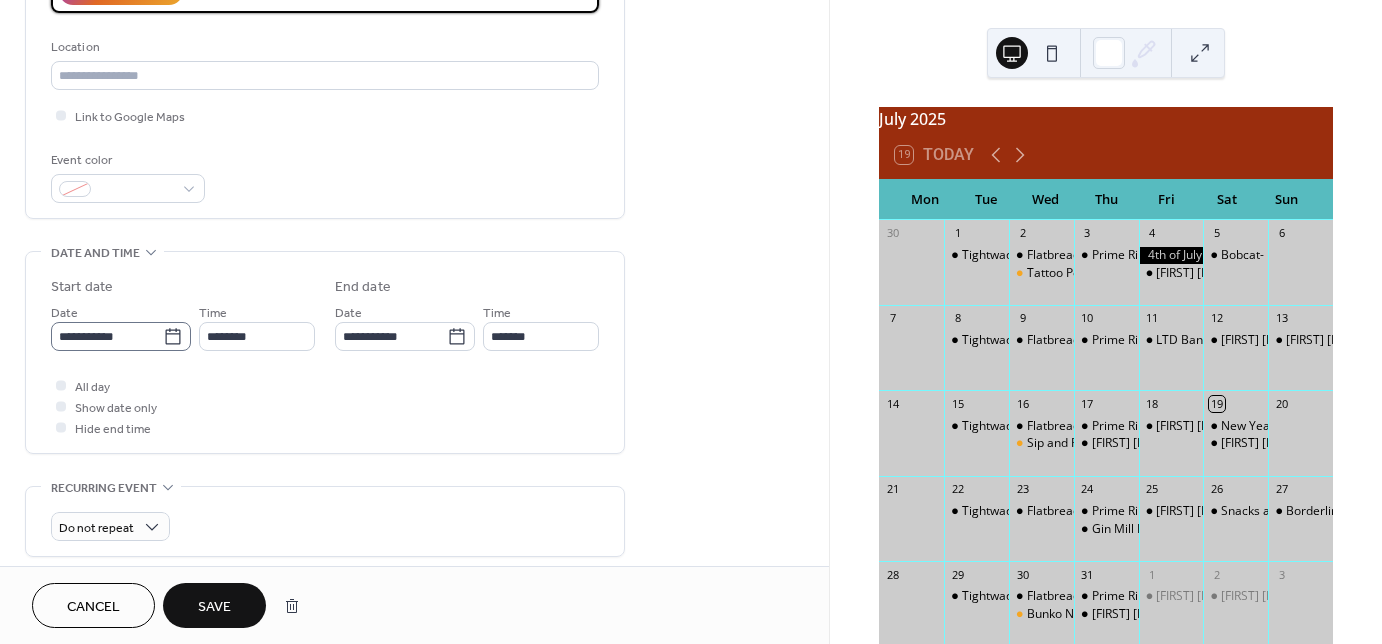 type on "**********" 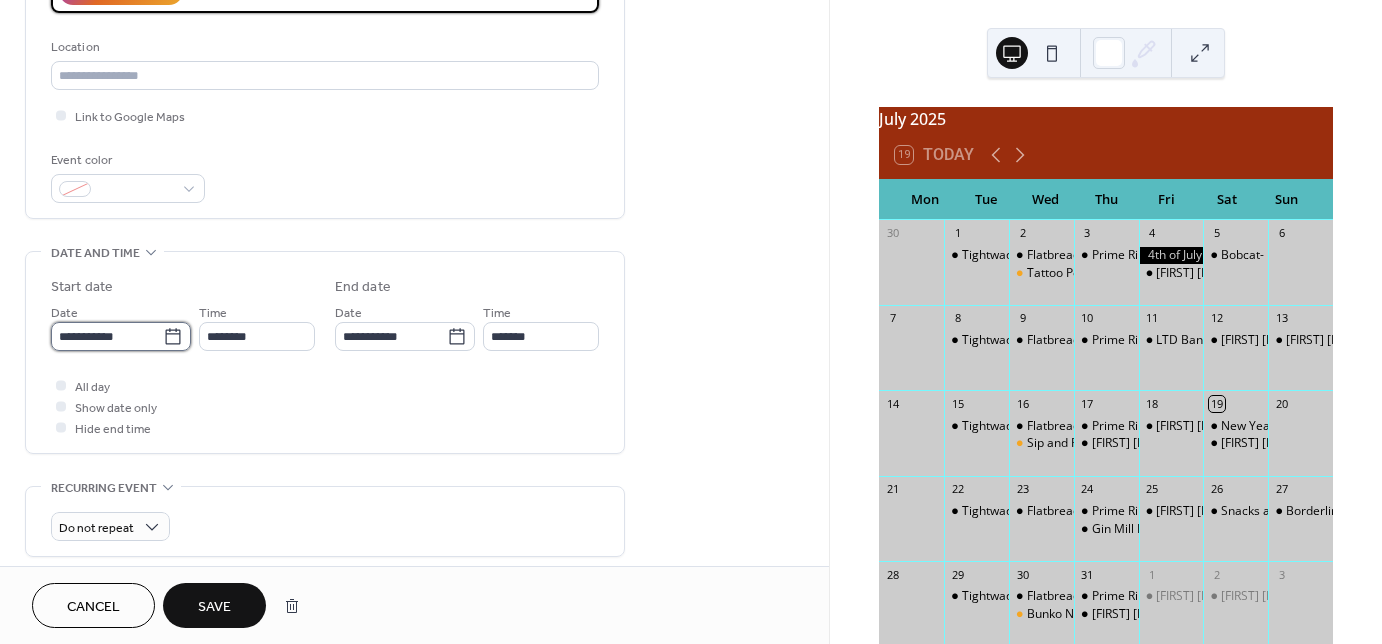 click on "**********" at bounding box center (107, 336) 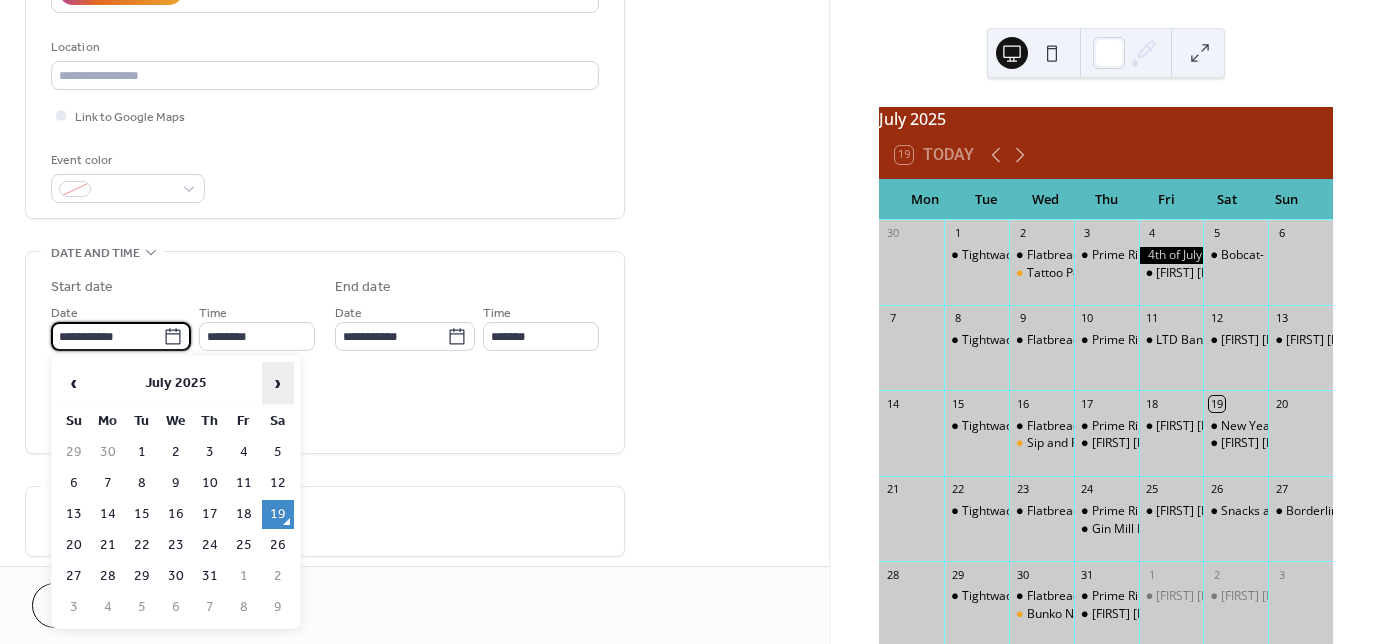 click on "›" at bounding box center (278, 383) 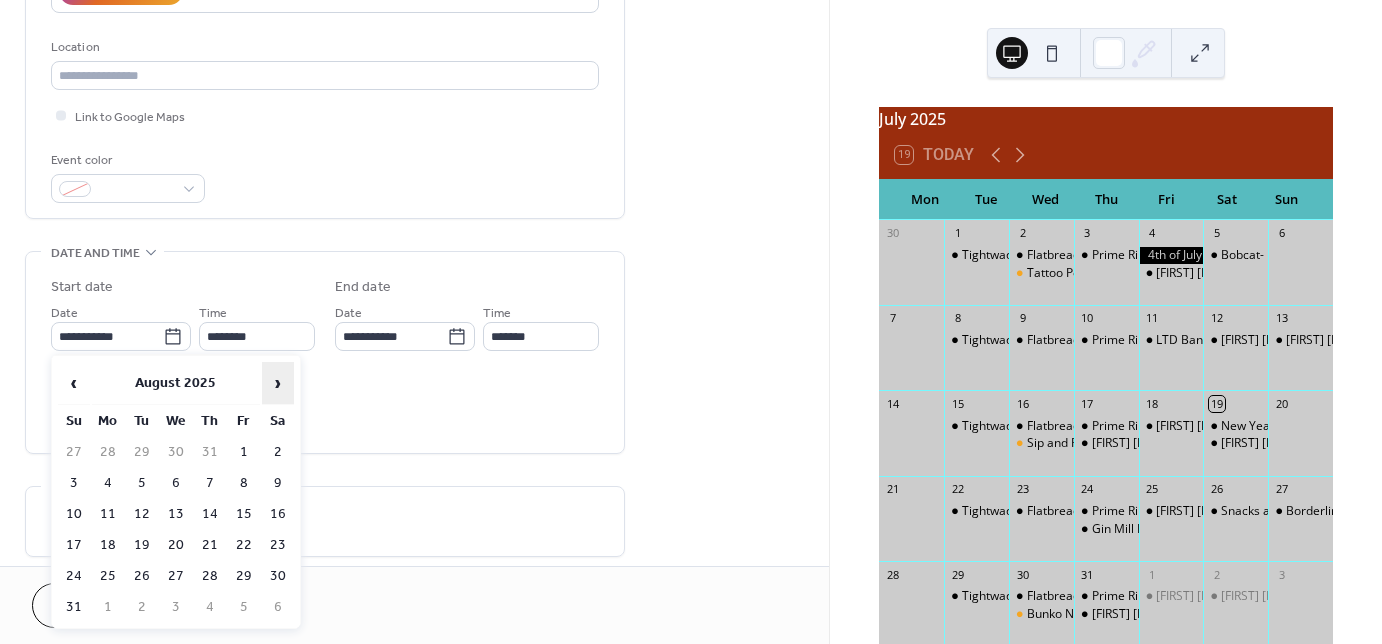 click on "›" at bounding box center (278, 383) 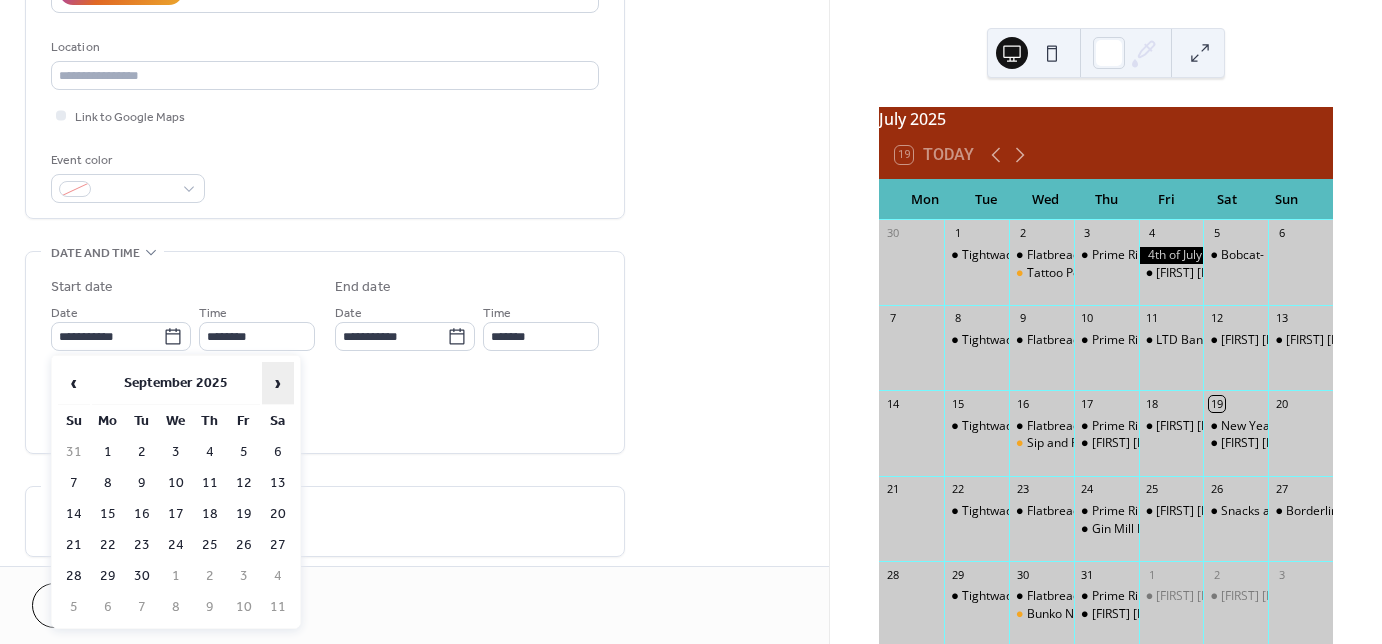 click on "›" at bounding box center (278, 383) 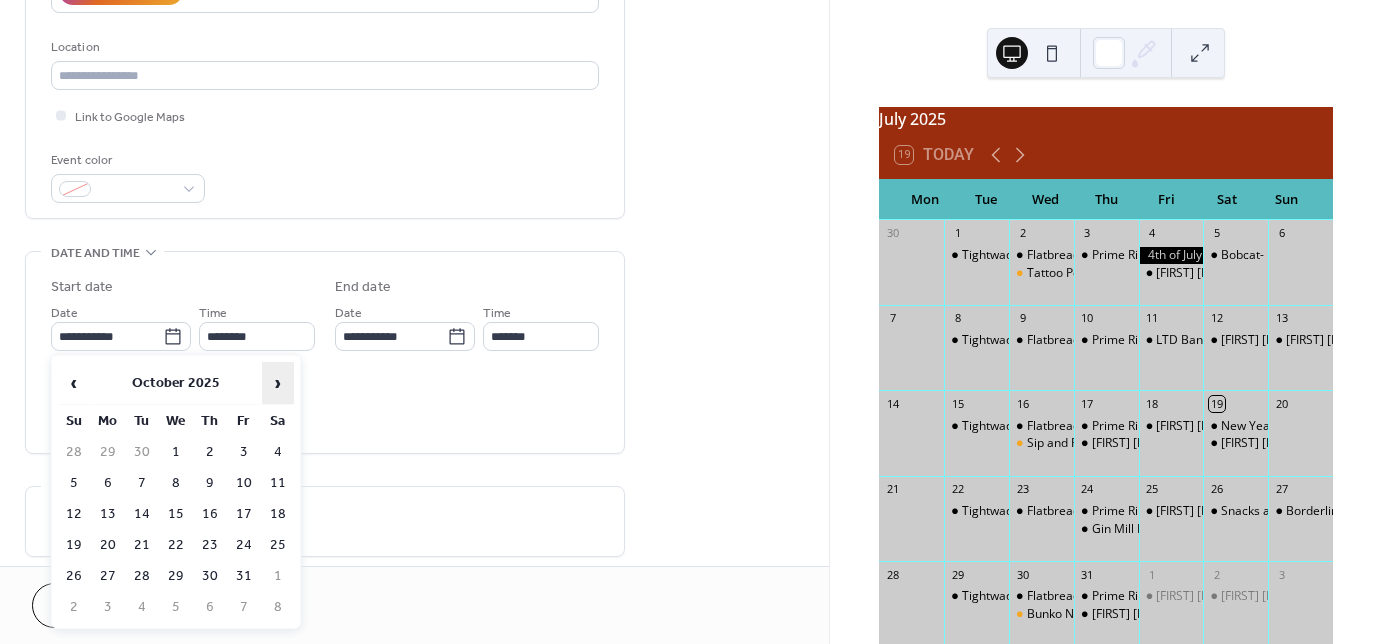click on "›" at bounding box center (278, 383) 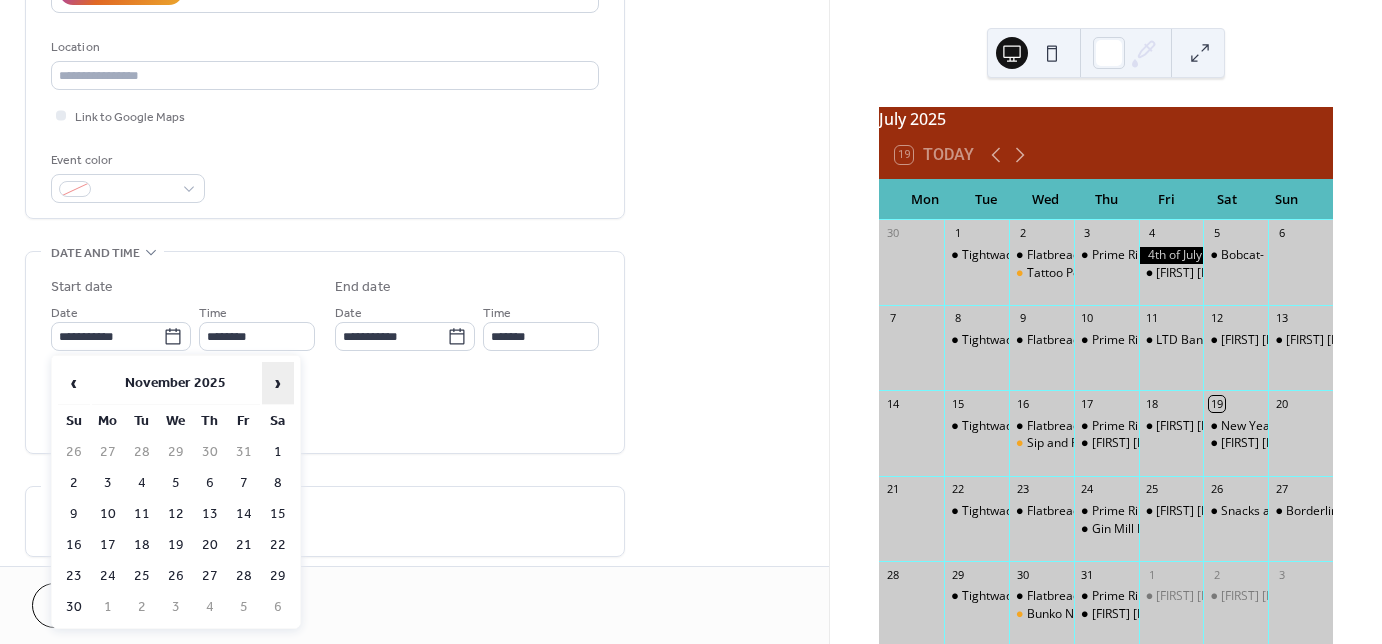 click on "›" at bounding box center (278, 383) 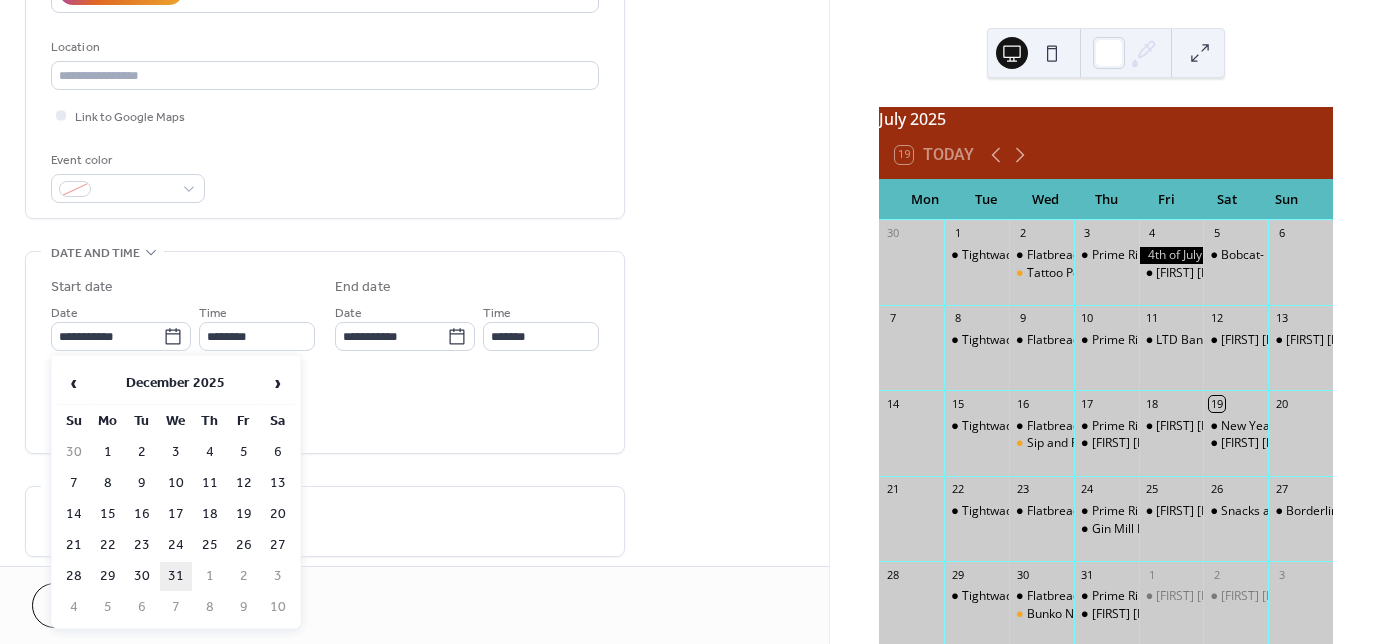 click on "31" at bounding box center (176, 576) 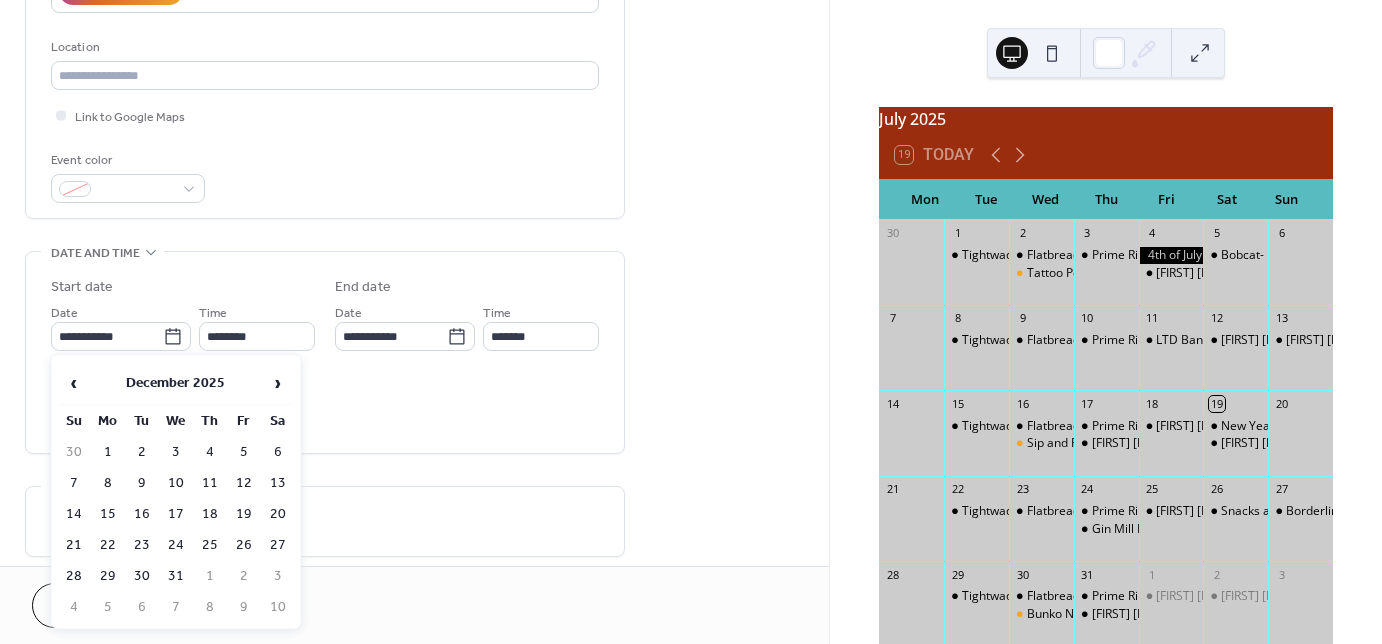 type on "**********" 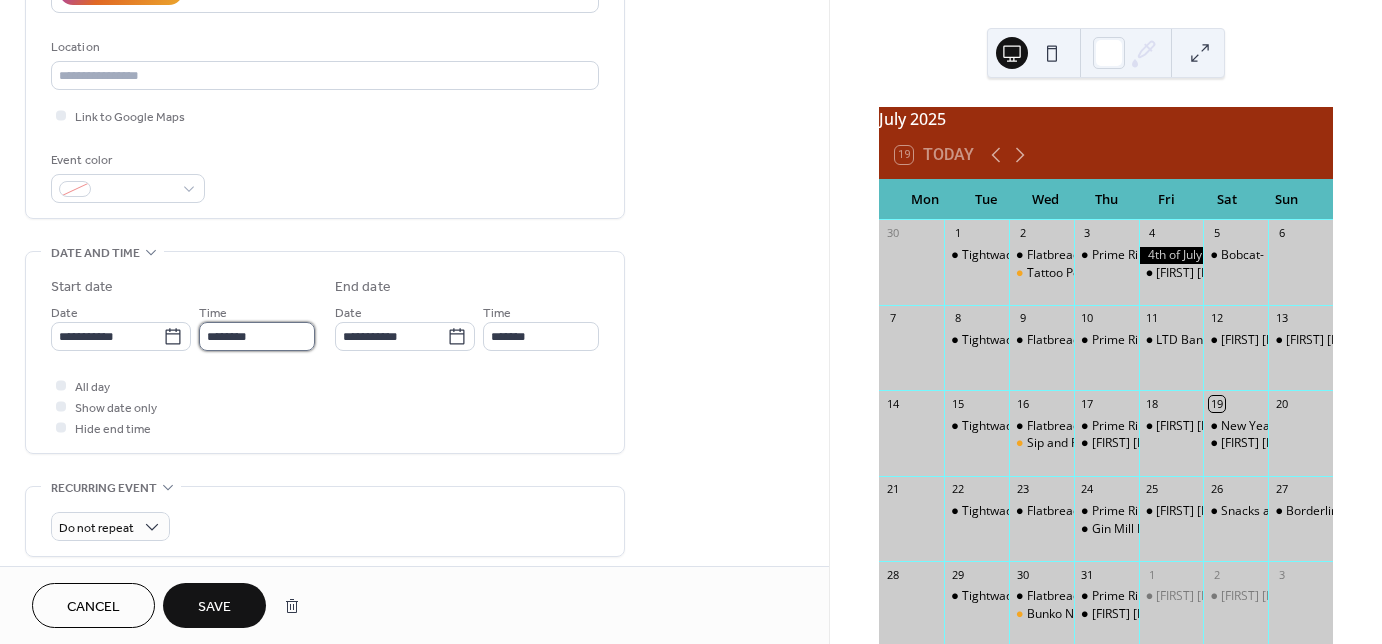 click on "********" at bounding box center (257, 336) 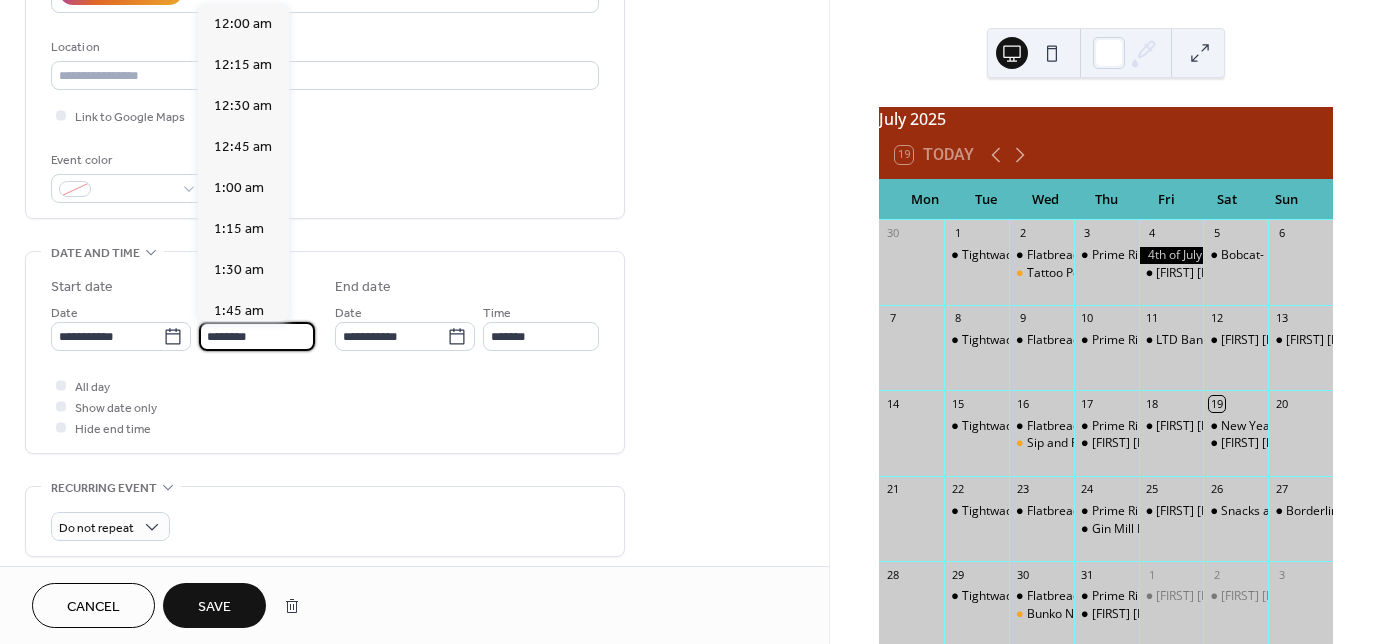 scroll, scrollTop: 1968, scrollLeft: 0, axis: vertical 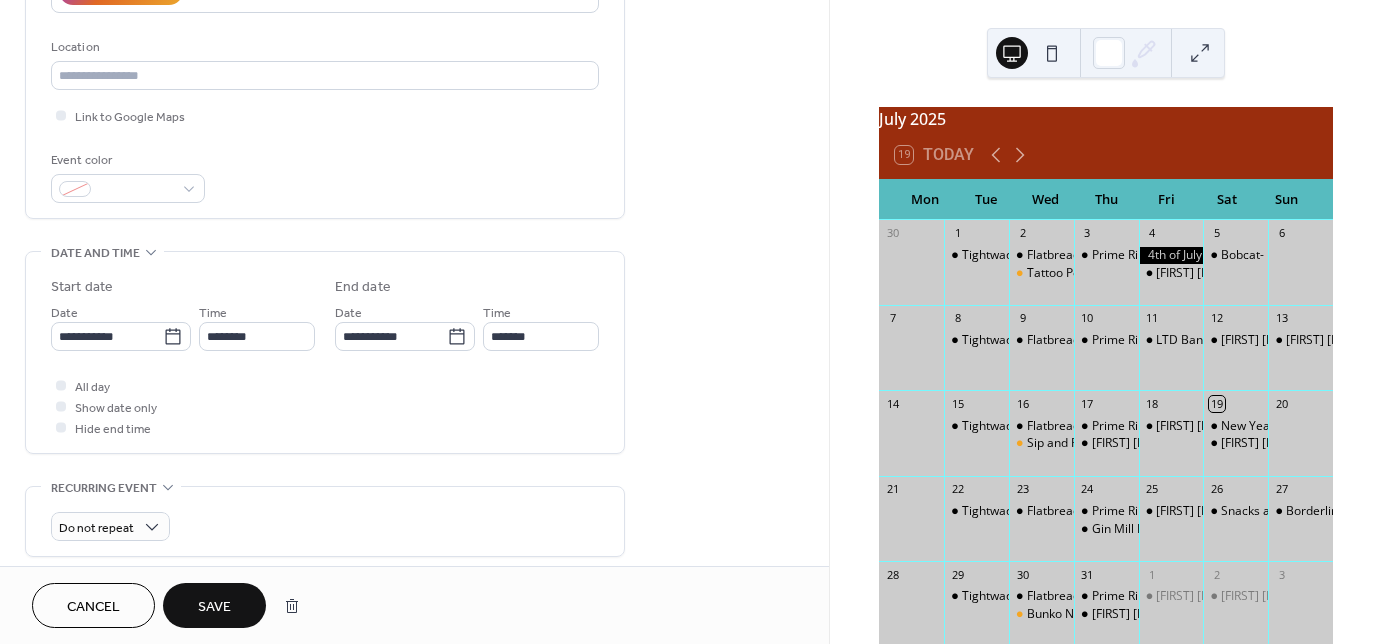 drag, startPoint x: 292, startPoint y: 181, endPoint x: 292, endPoint y: 225, distance: 44 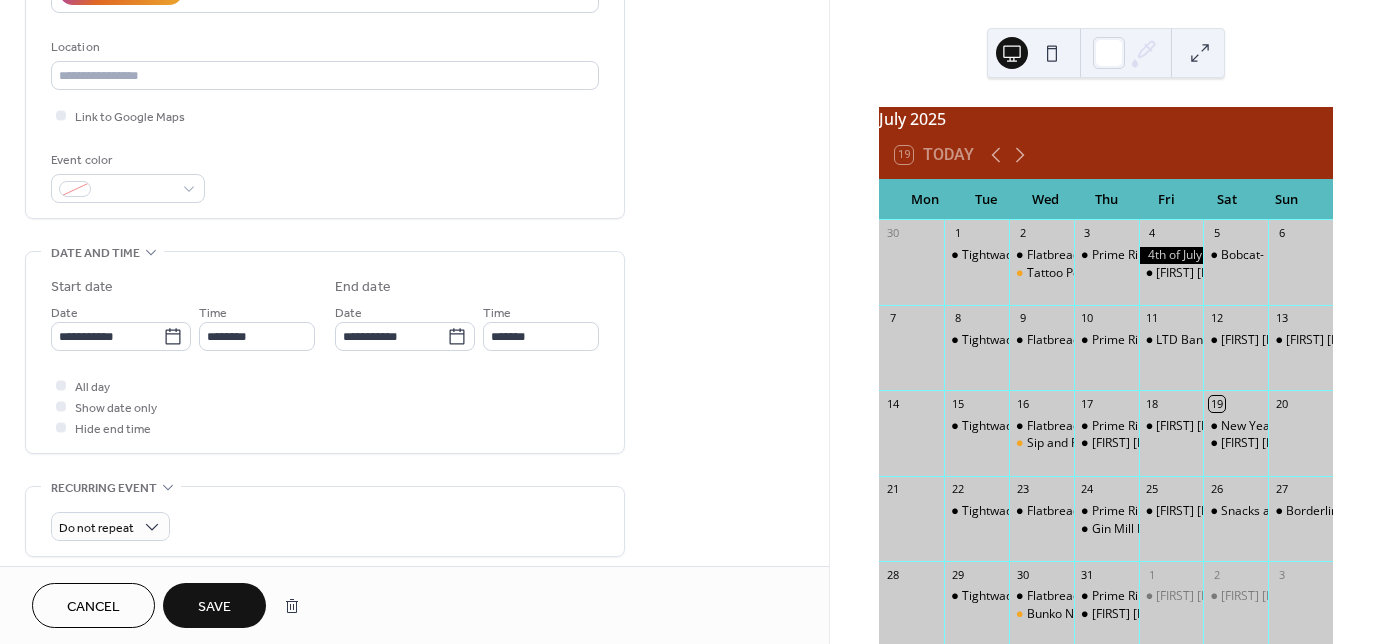 click on "**********" at bounding box center (325, 388) 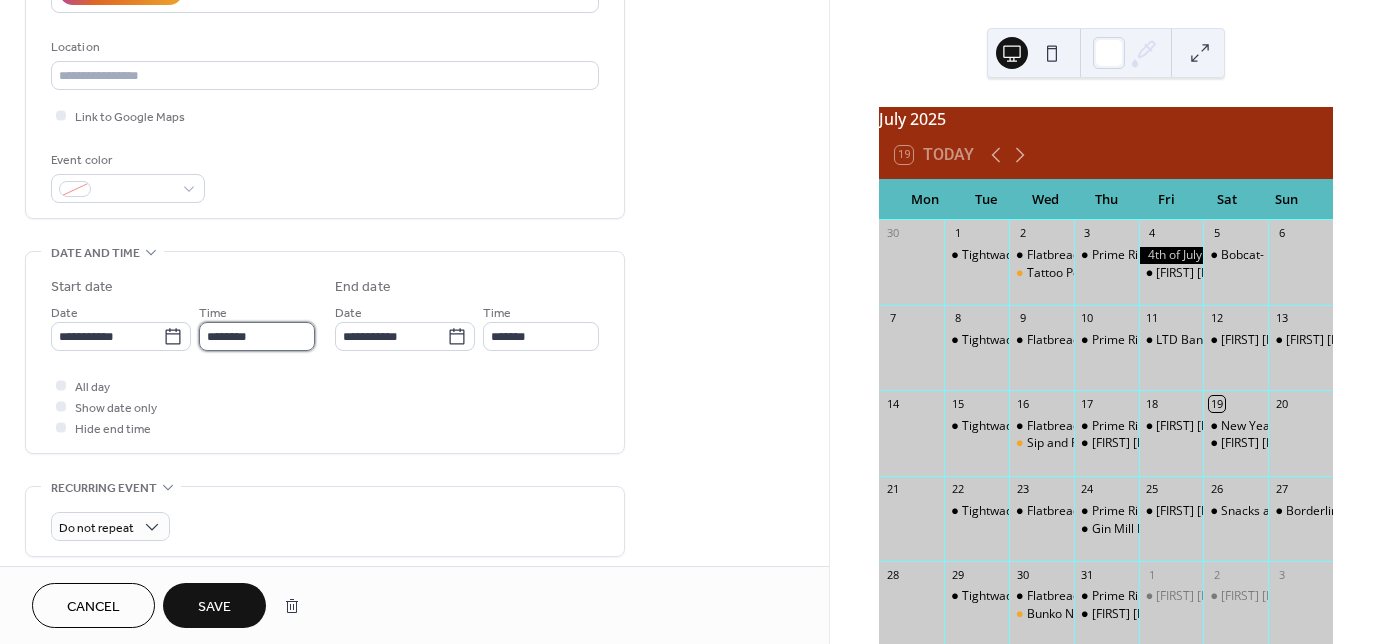 click on "********" at bounding box center (257, 336) 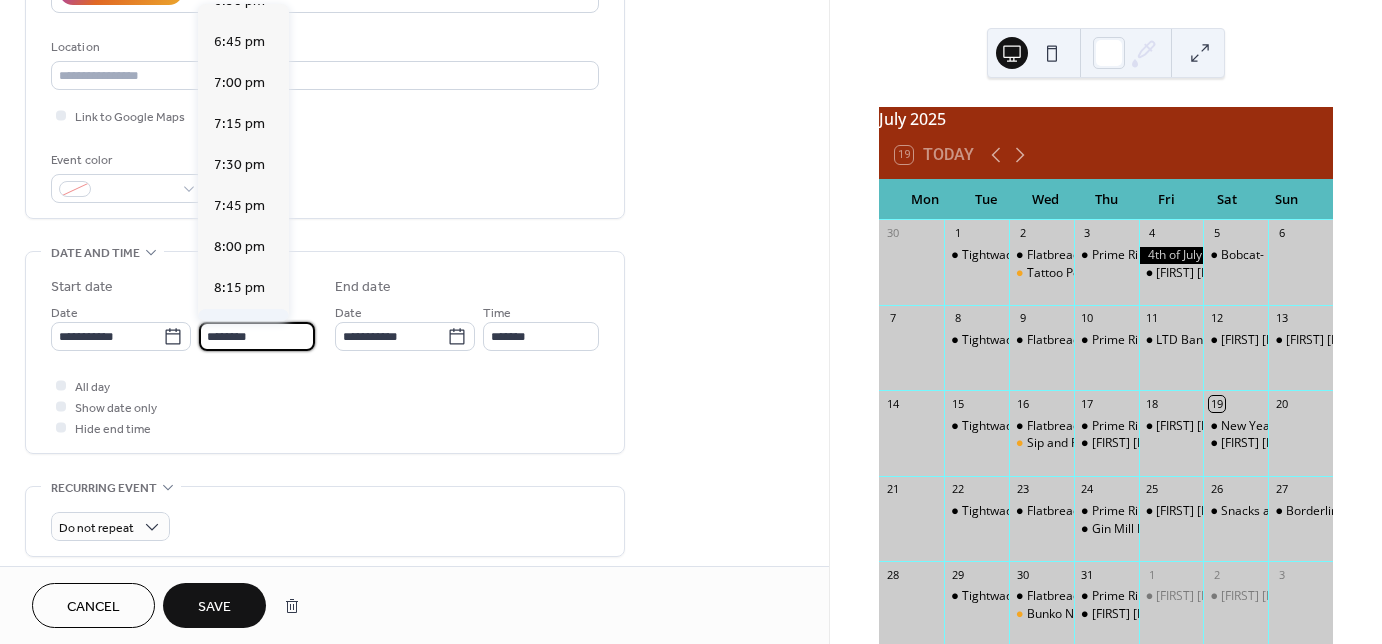 scroll, scrollTop: 3088, scrollLeft: 0, axis: vertical 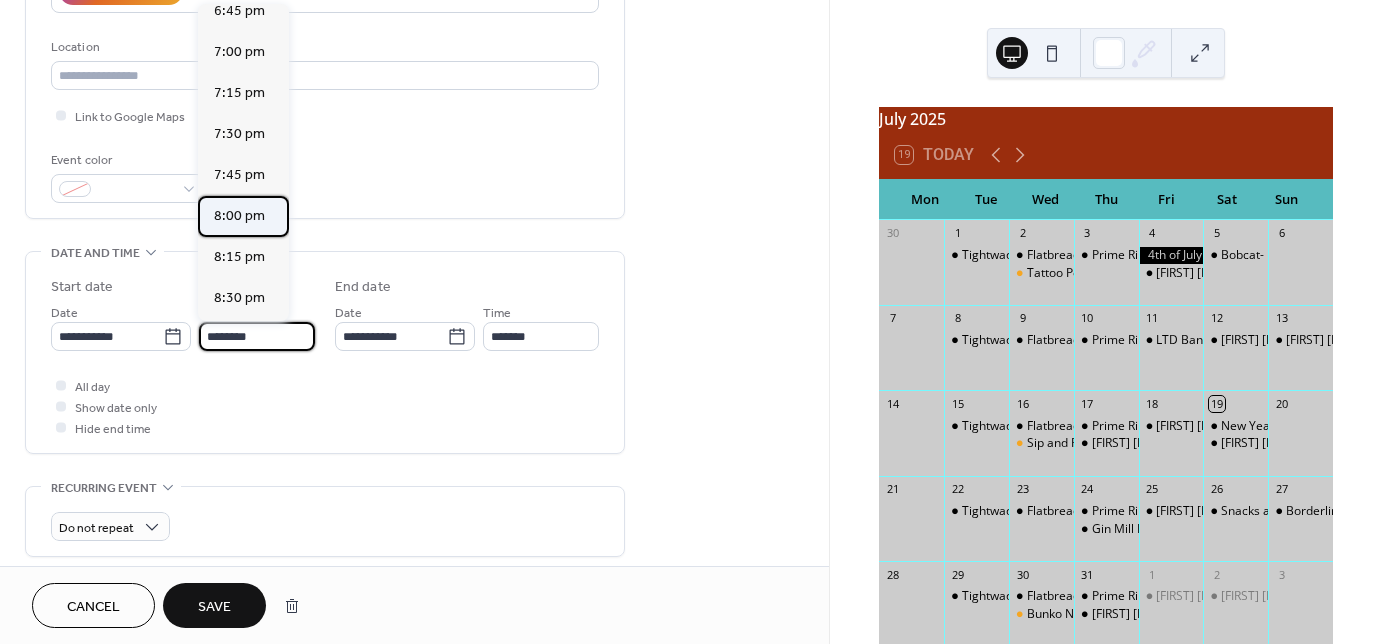 click on "8:00 pm" at bounding box center (239, 216) 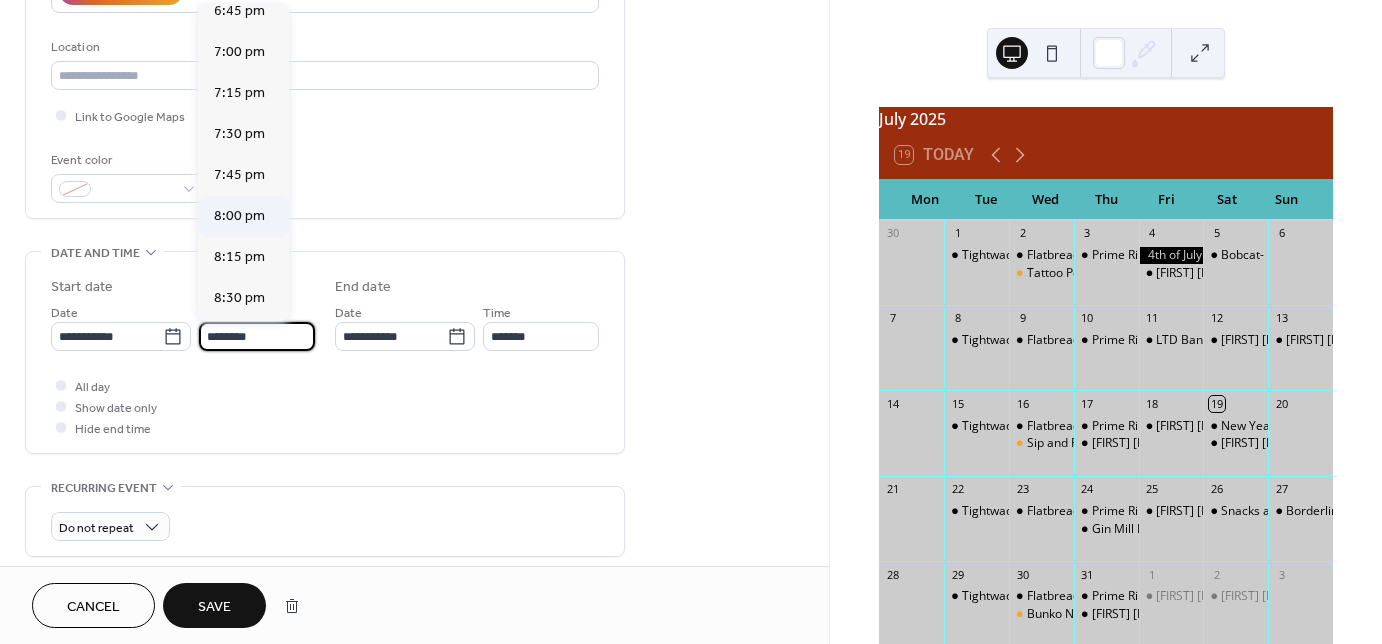 type on "*******" 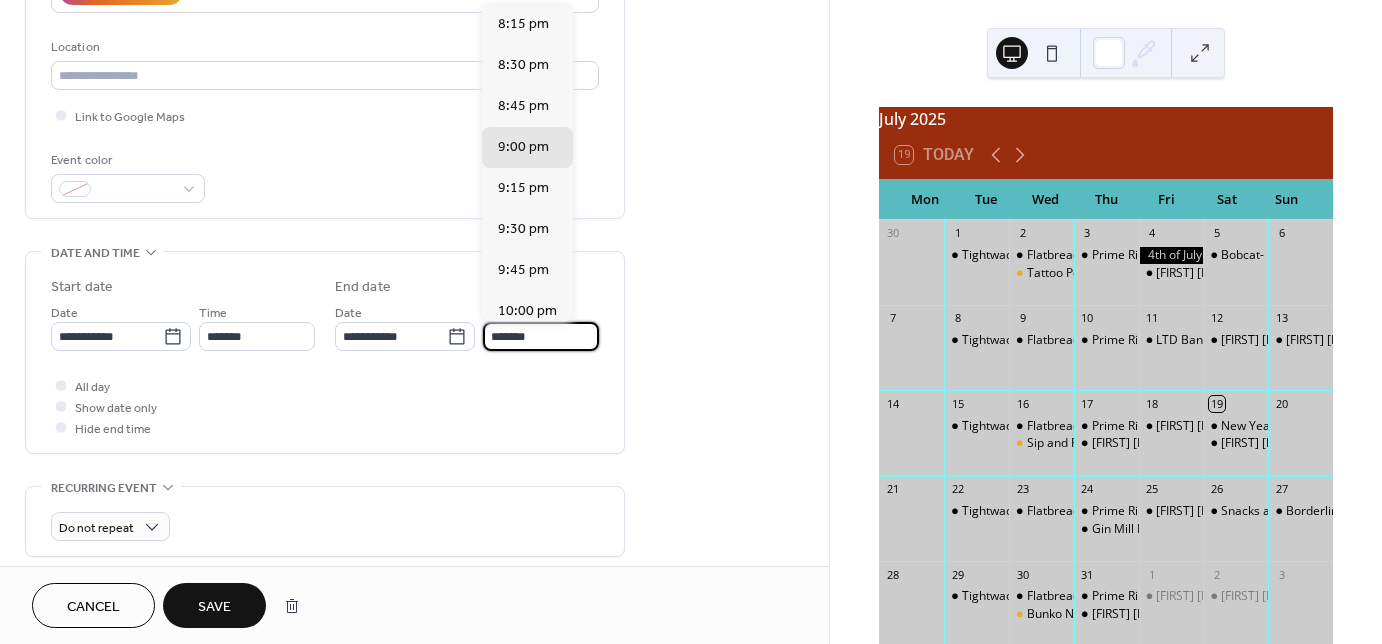 click on "*******" at bounding box center [541, 336] 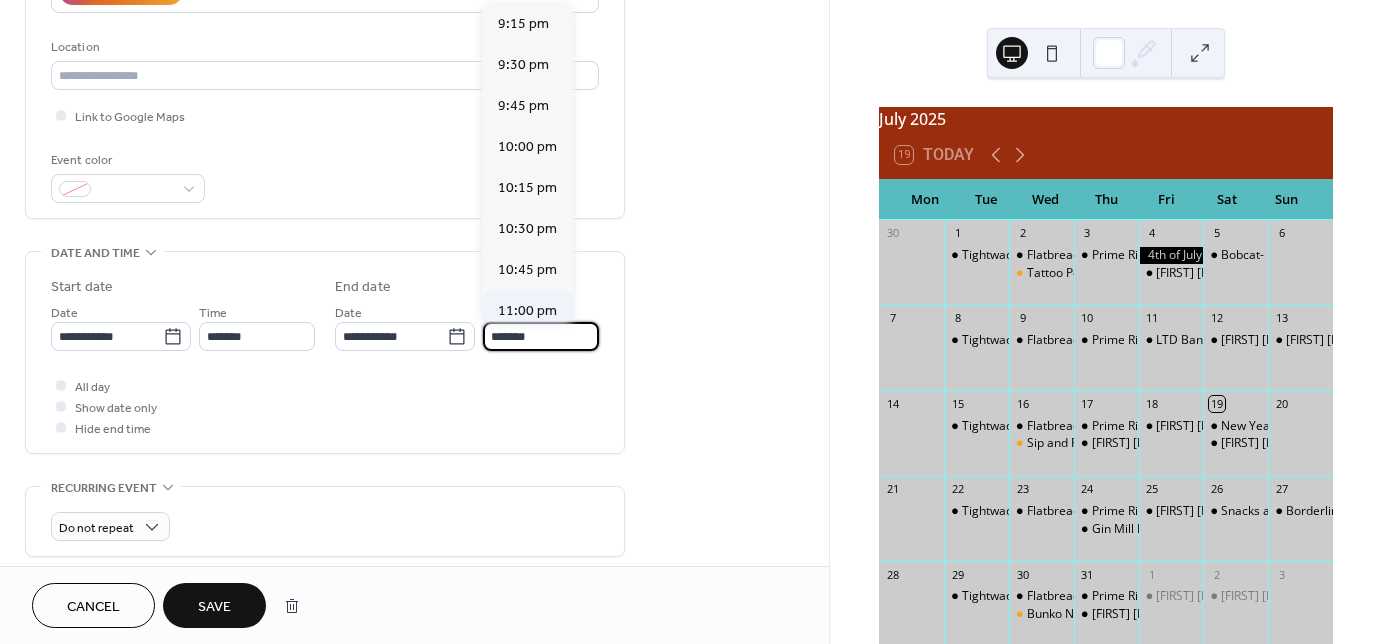scroll, scrollTop: 297, scrollLeft: 0, axis: vertical 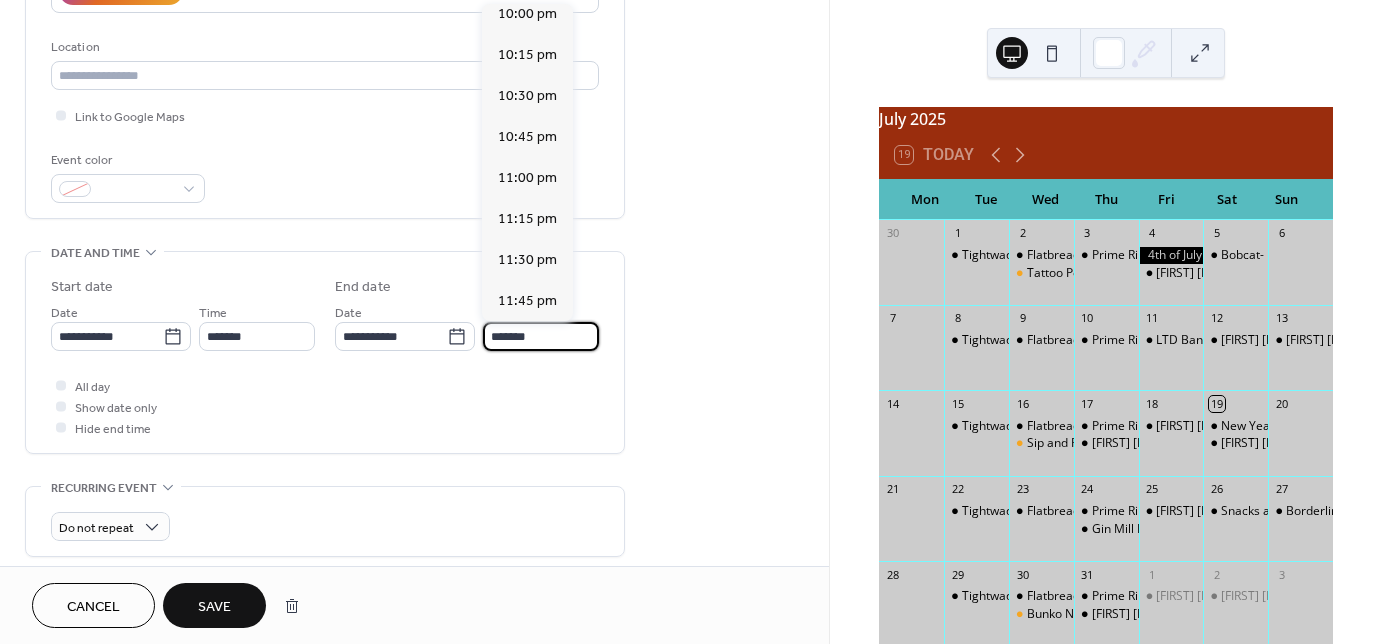 click on "*******" at bounding box center (541, 336) 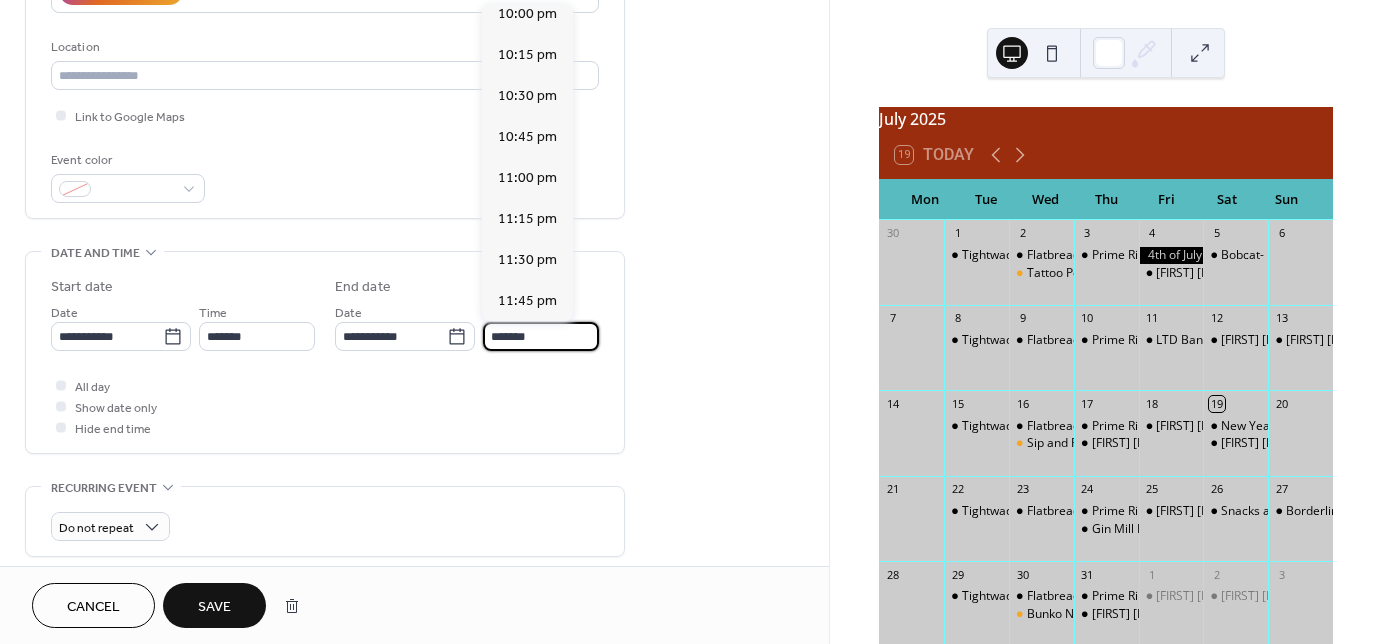 click on "*******" at bounding box center [541, 336] 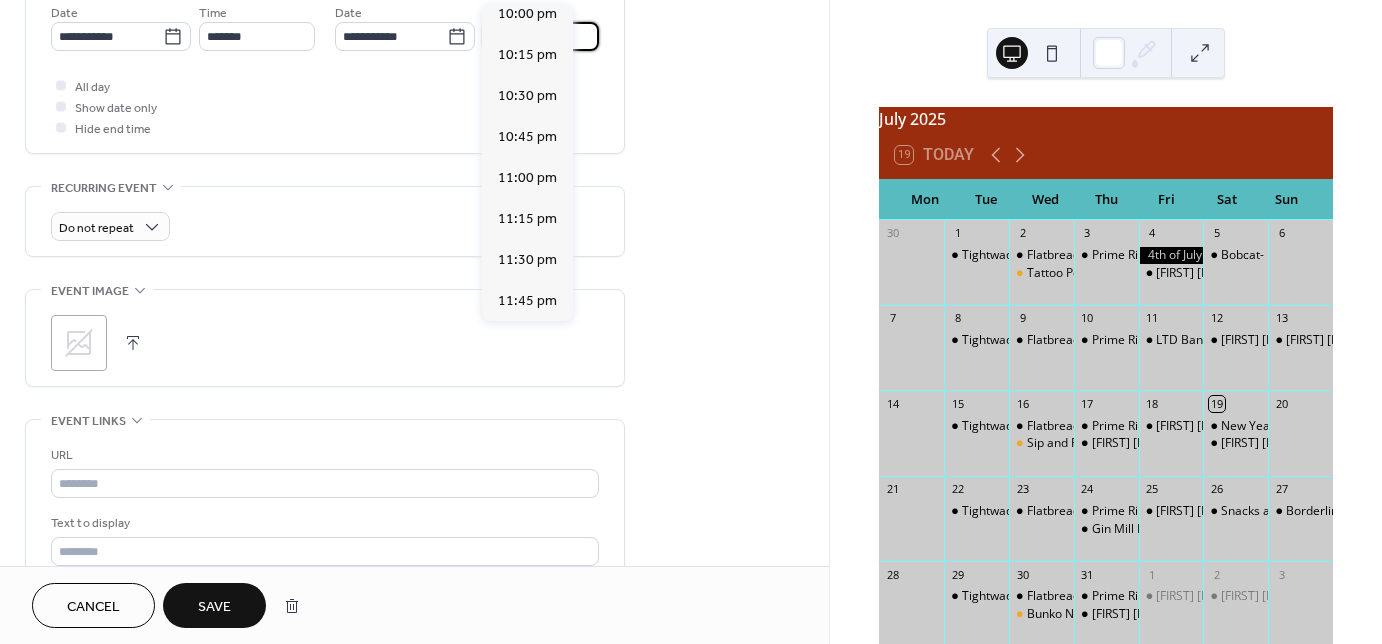 scroll, scrollTop: 720, scrollLeft: 0, axis: vertical 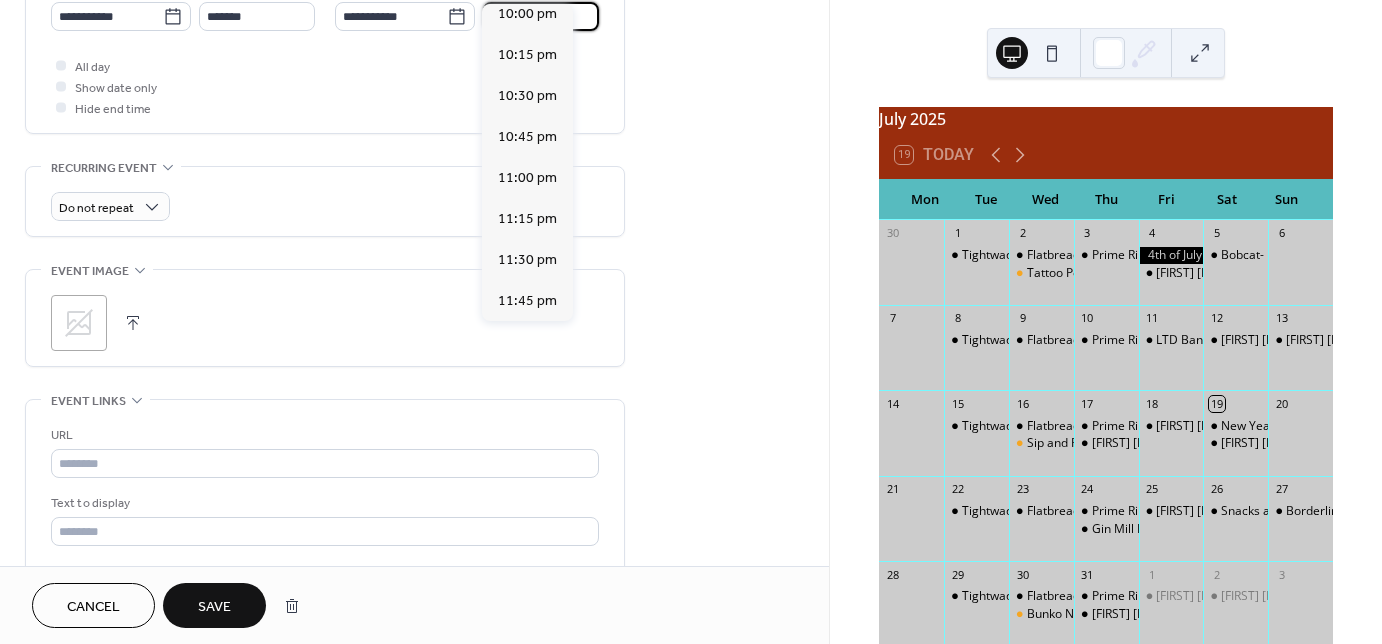 click 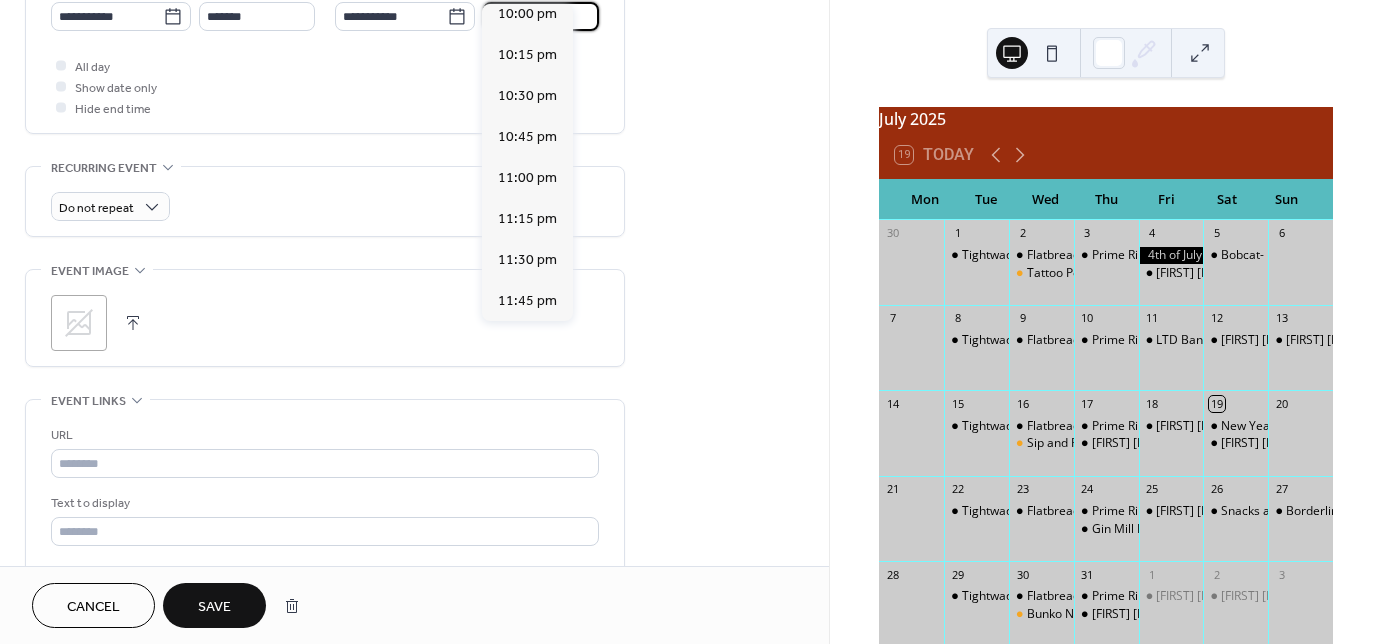 type on "*******" 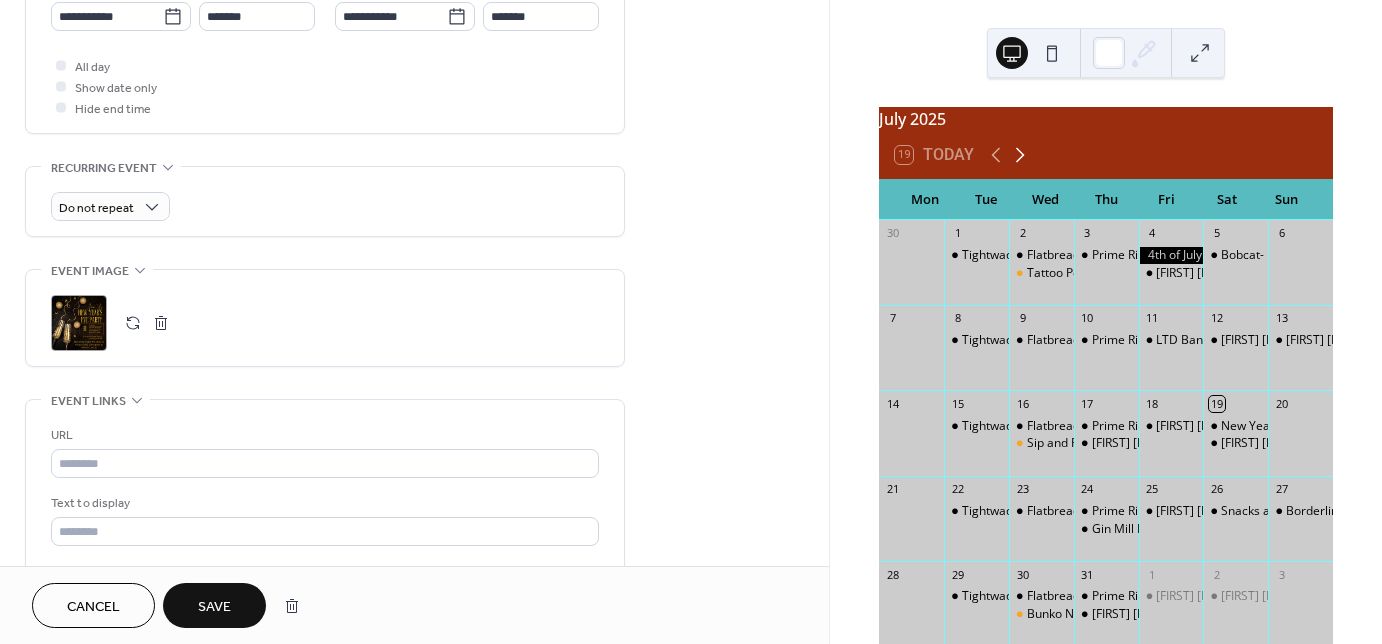 click 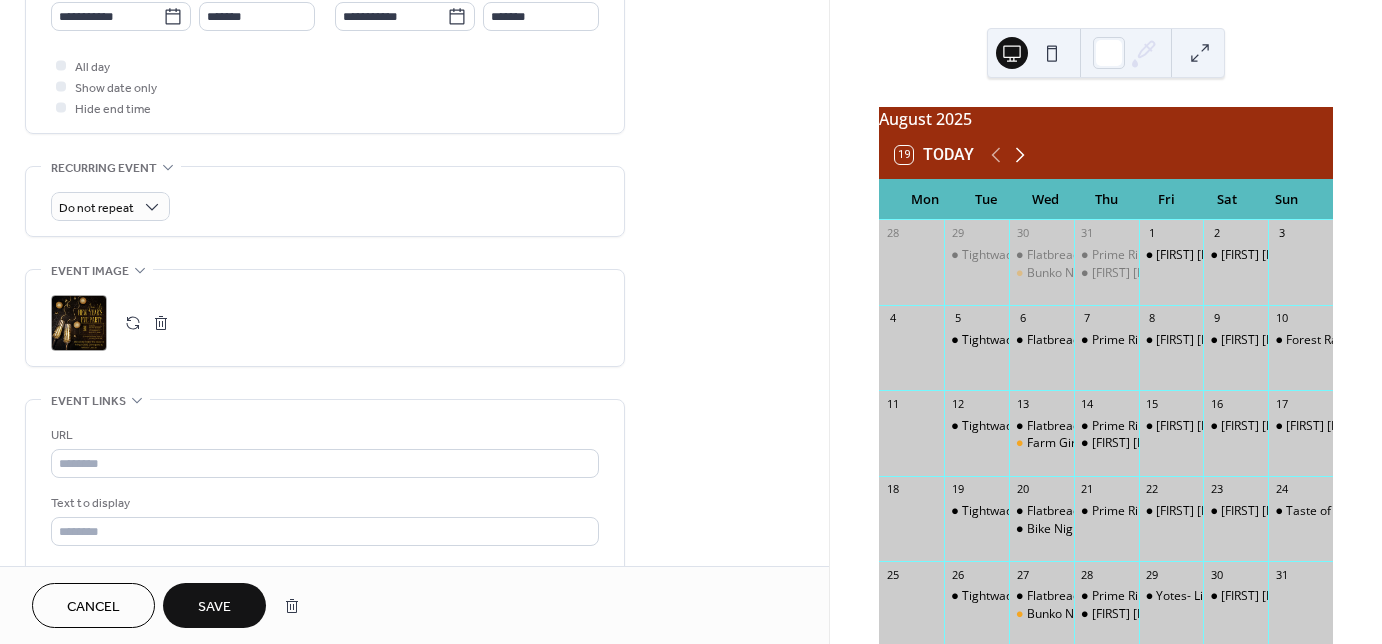 click 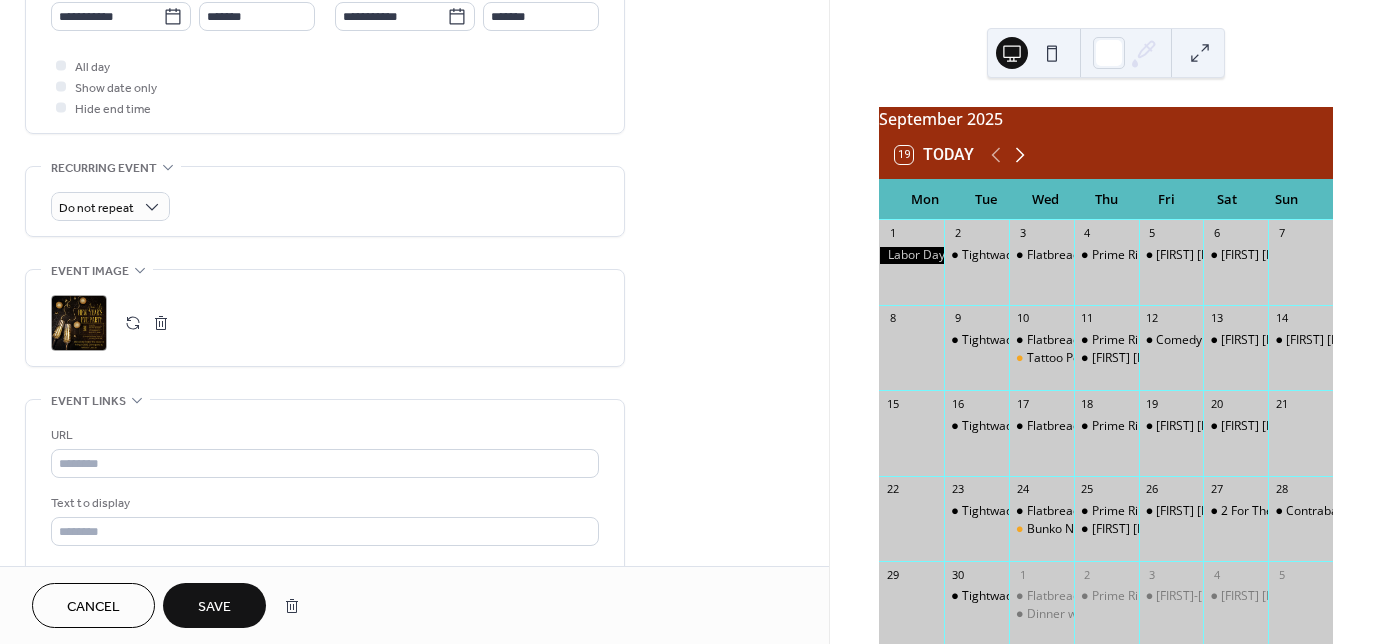 click 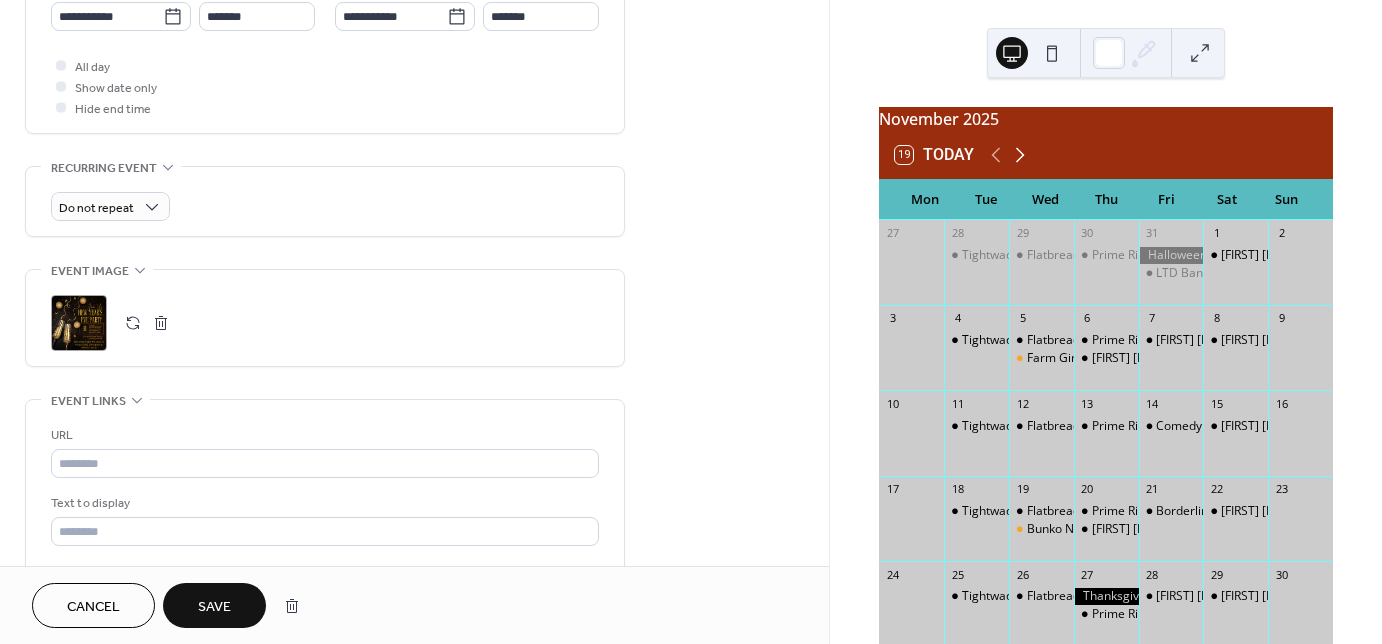 click 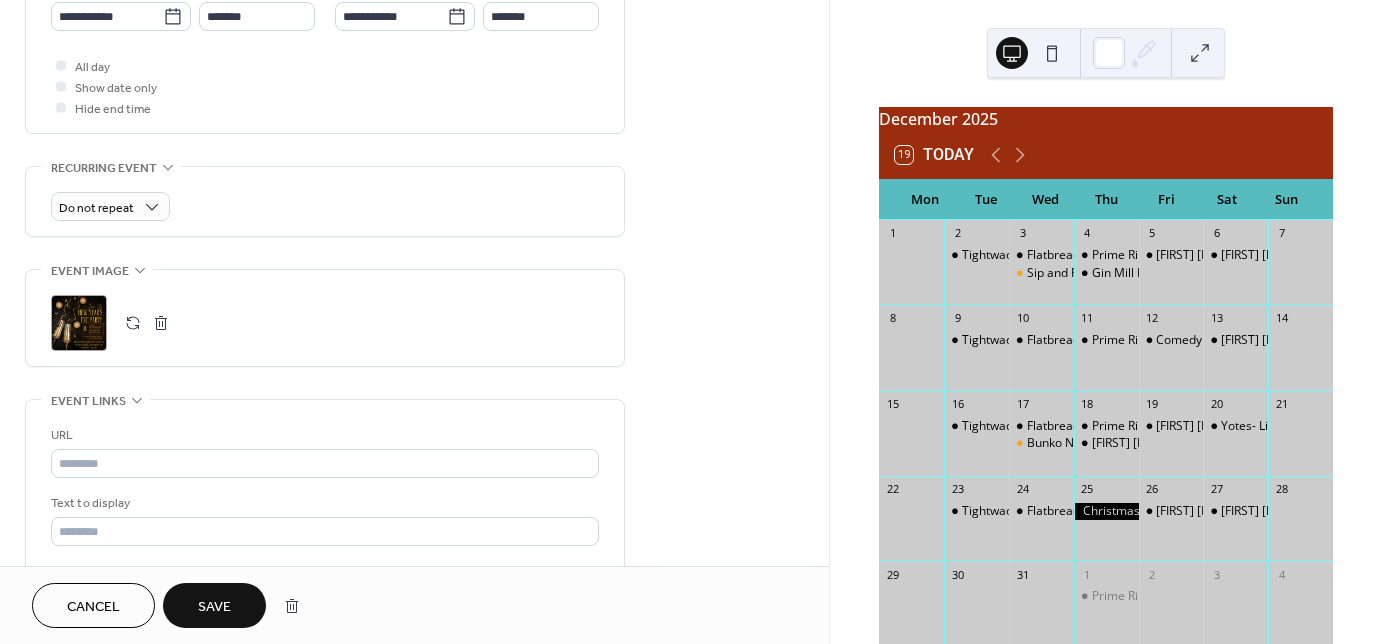 click on "Save" at bounding box center [214, 607] 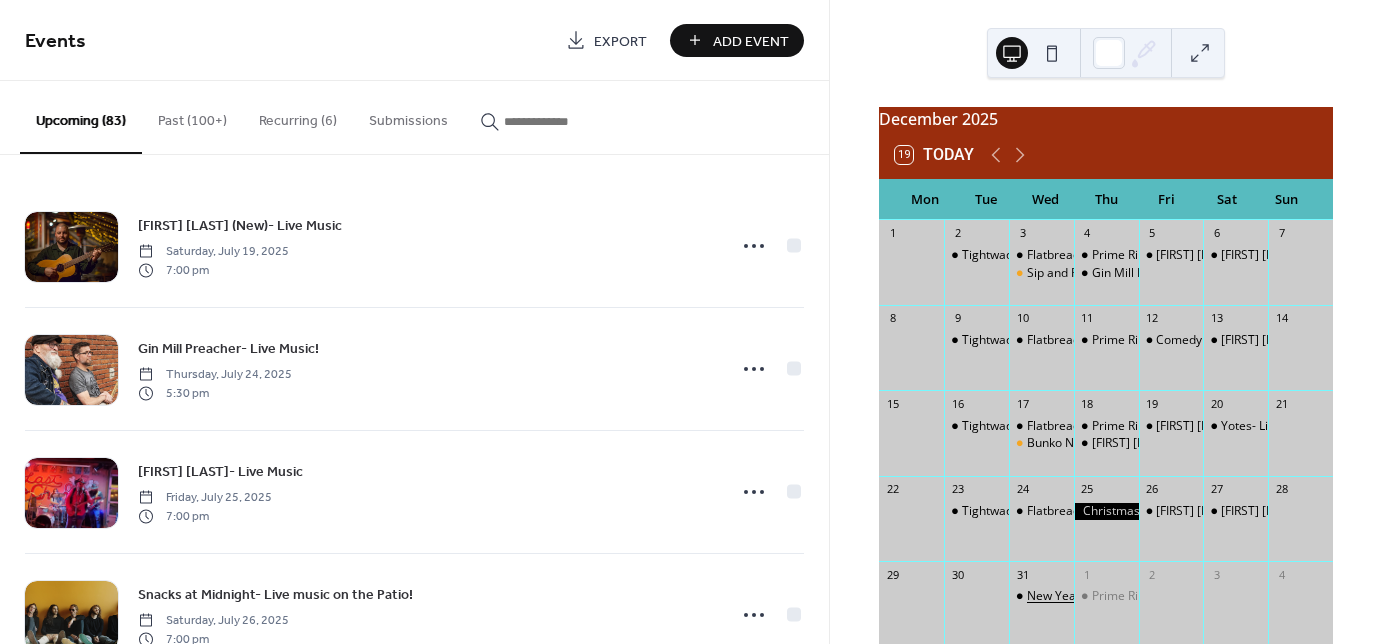 click on "New Year's Eve Party at WJL" at bounding box center [1104, 596] 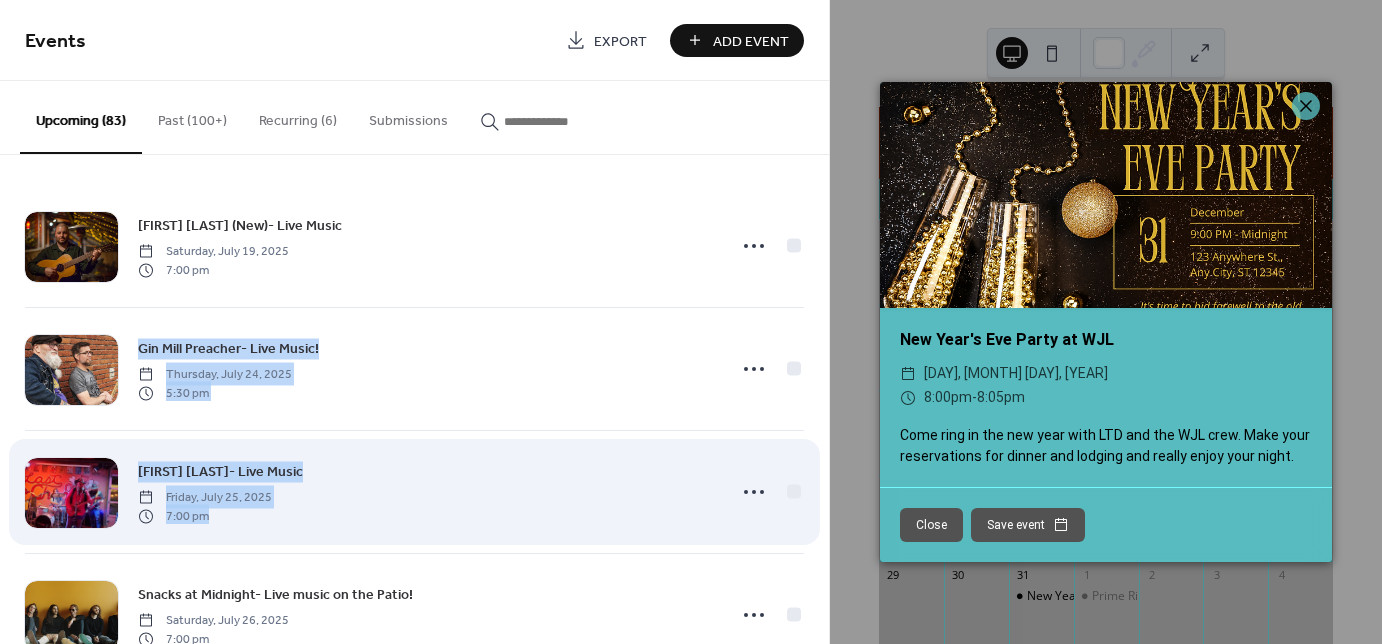 drag, startPoint x: 822, startPoint y: 198, endPoint x: 783, endPoint y: 455, distance: 259.9423 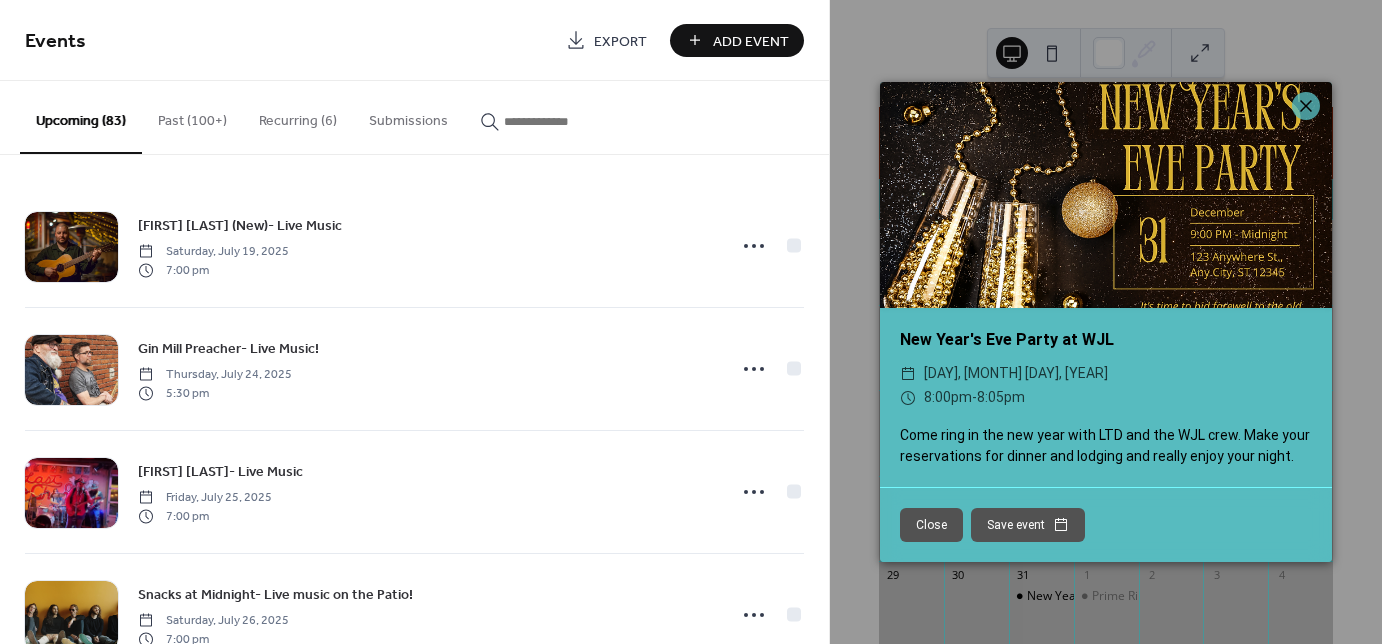 click on "Jesse Meade (New)- Live Music Saturday, July 19, 2025 7:00 pm Gin Mill Preacher- Live Music! Thursday, July 24, 2025 5:30 pm Hiram B Freedom- Live Music Friday, July 25, 2025 7:00 pm Snacks at Midnight- Live music on the Patio! Saturday, July 26, 2025 7:00 pm Borderline Band- Summer Patio Series Sunday, July 27, 2025 12:00 pm Bunko Night-Well Crafted Wednesdays at WJL! Wednesday, July 30, 2025 5:30 pm Leah Justin- Live Music Thursday, July 31, 2025 5:30 pm Erika Jamz- Live Music Friday, August 1, 2025 7:00 pm Anderson Koenig (New)- Live Music Saturday, August 2, 2025 7:00 pm Ron Mears- Live Music! Friday, August 8, 2025 7:00 pm Cory Lee (New)- Live Music Saturday, August 9, 2025 7:00 pm Forest Ray- Patio Series Sunday, August 10, 2025 12:00 pm Farm Girl Pickings- "Well-Crafted Wednesdays at WJL" Wednesday, August 13, 2025 5:30 pm Seth Garrido (New)- Live Music Thursday, August 14, 2025 5:30 pm Matlock & the Keys- Live Music Friday, August 15, 2025 7:00 pm Genevieve- Live Music Saturday, August 16, 2025" at bounding box center (414, 399) 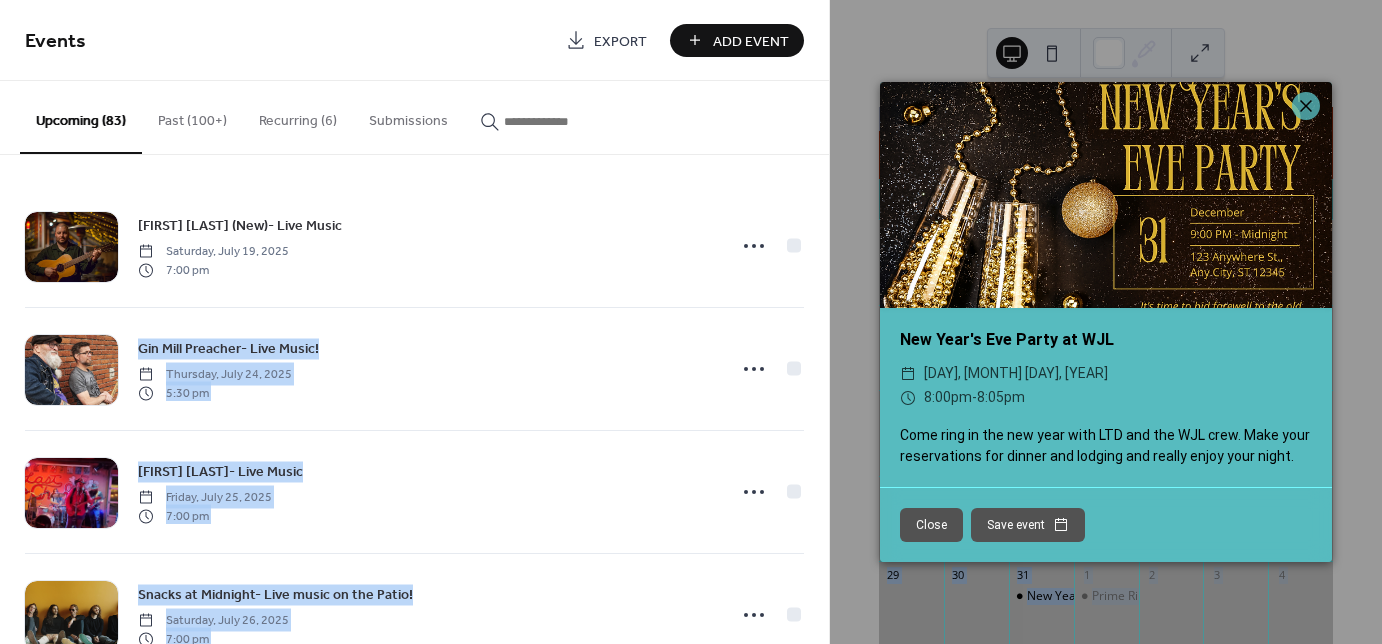 drag, startPoint x: 830, startPoint y: 205, endPoint x: 824, endPoint y: 277, distance: 72.249565 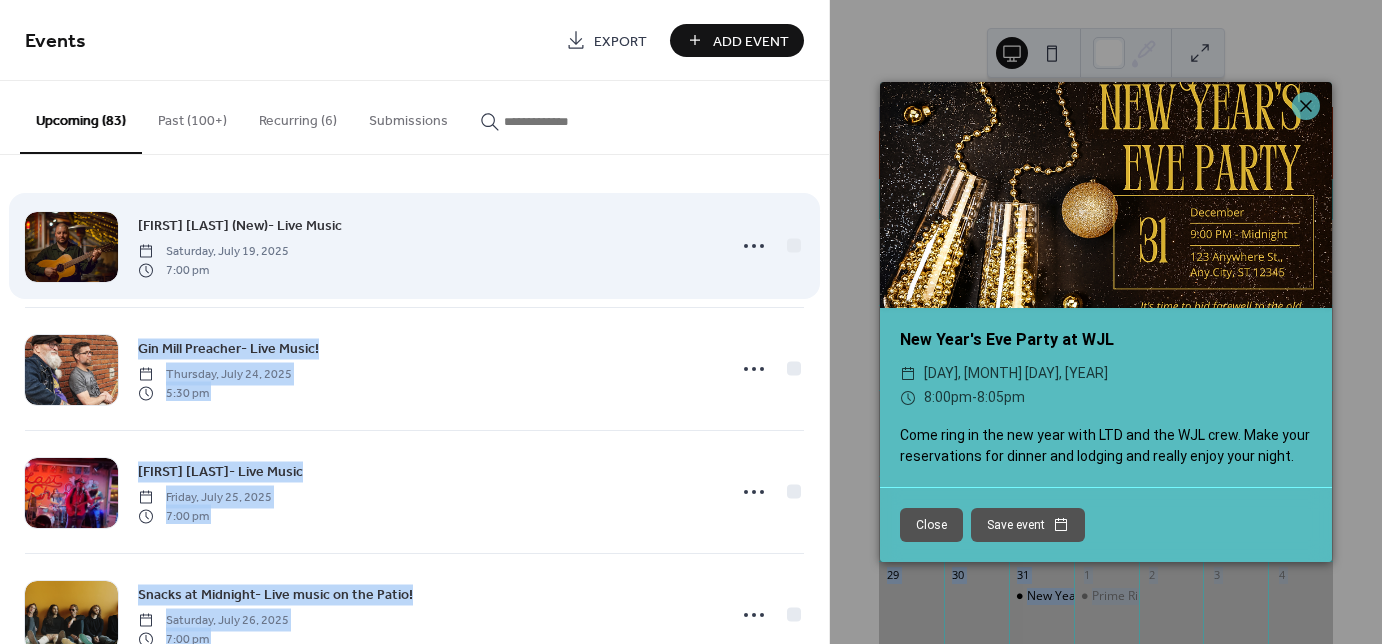 scroll, scrollTop: 0, scrollLeft: 0, axis: both 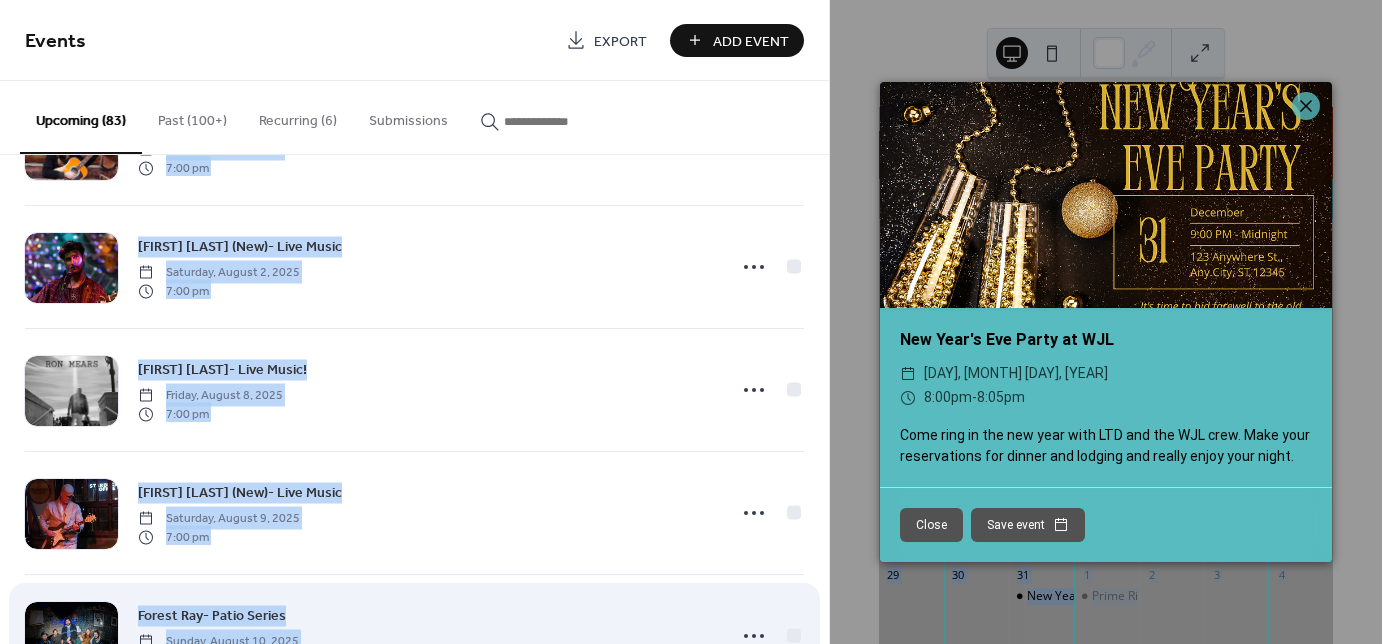 click on "Forest Ray- Patio Series Sunday, August 10, 2025 12:00 pm" at bounding box center (414, 636) 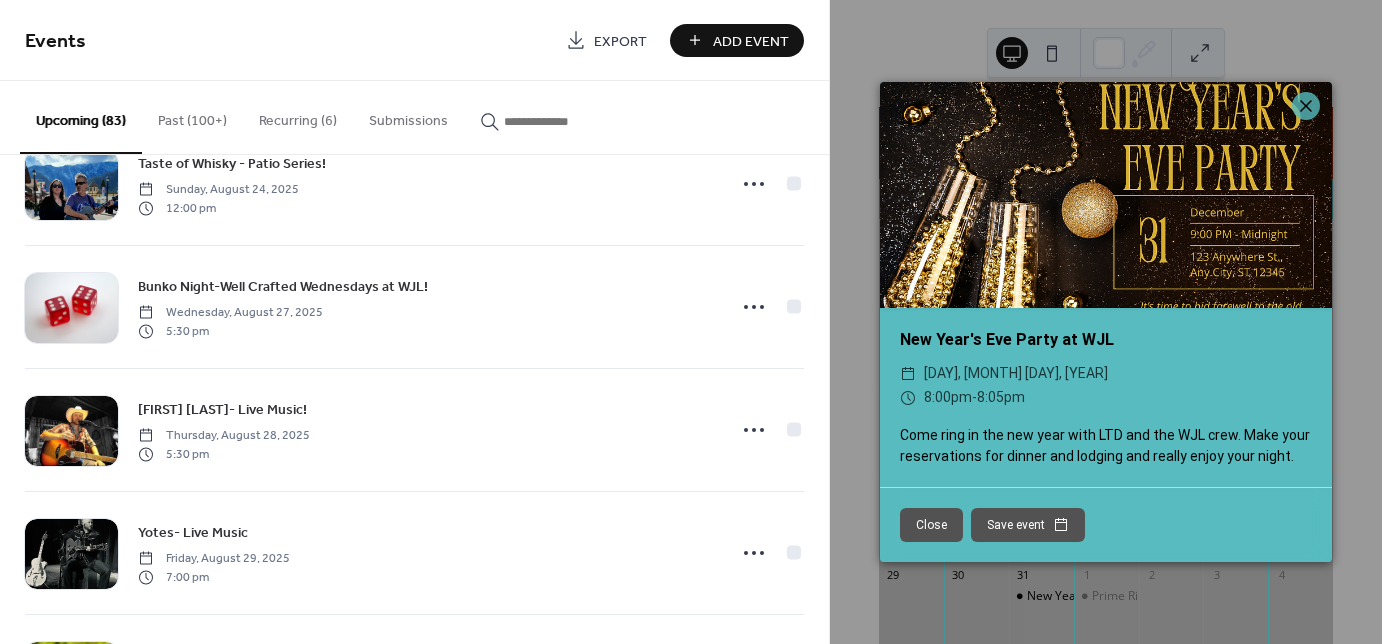 scroll, scrollTop: 3253, scrollLeft: 0, axis: vertical 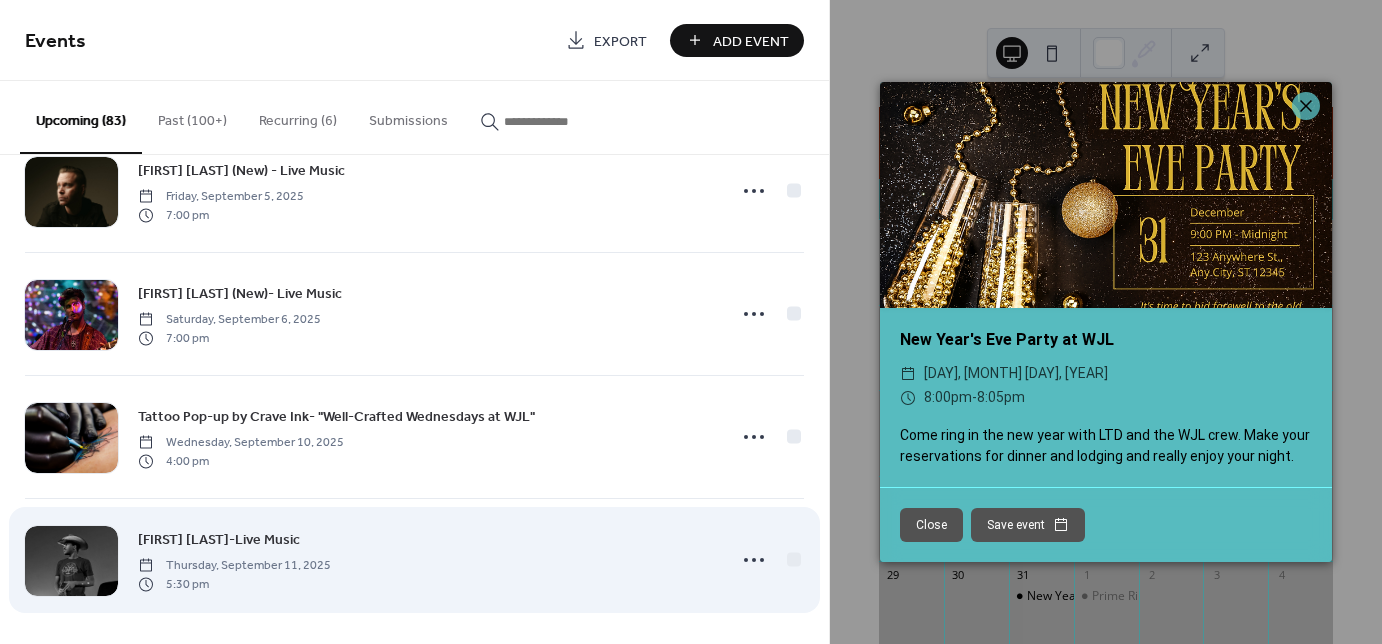 click on "James Beam-Live Music Thursday, September 11, 2025 5:30 pm" at bounding box center [426, 560] 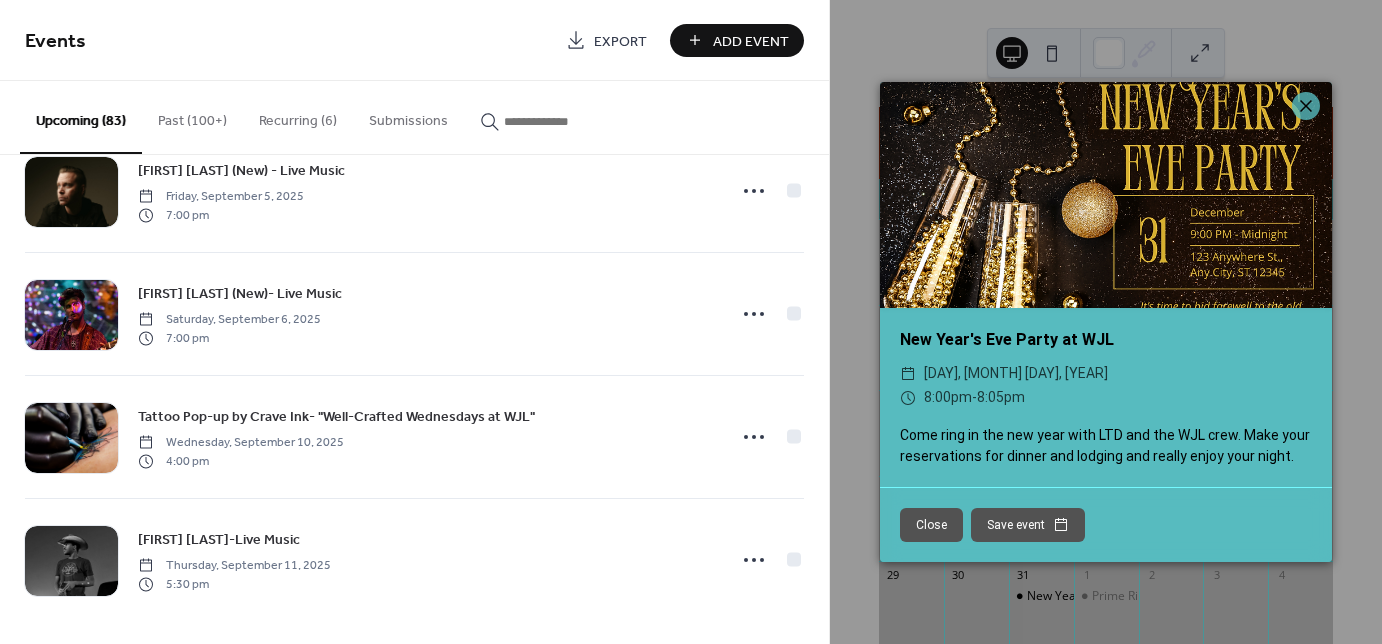 click on "Save event" at bounding box center (1028, 525) 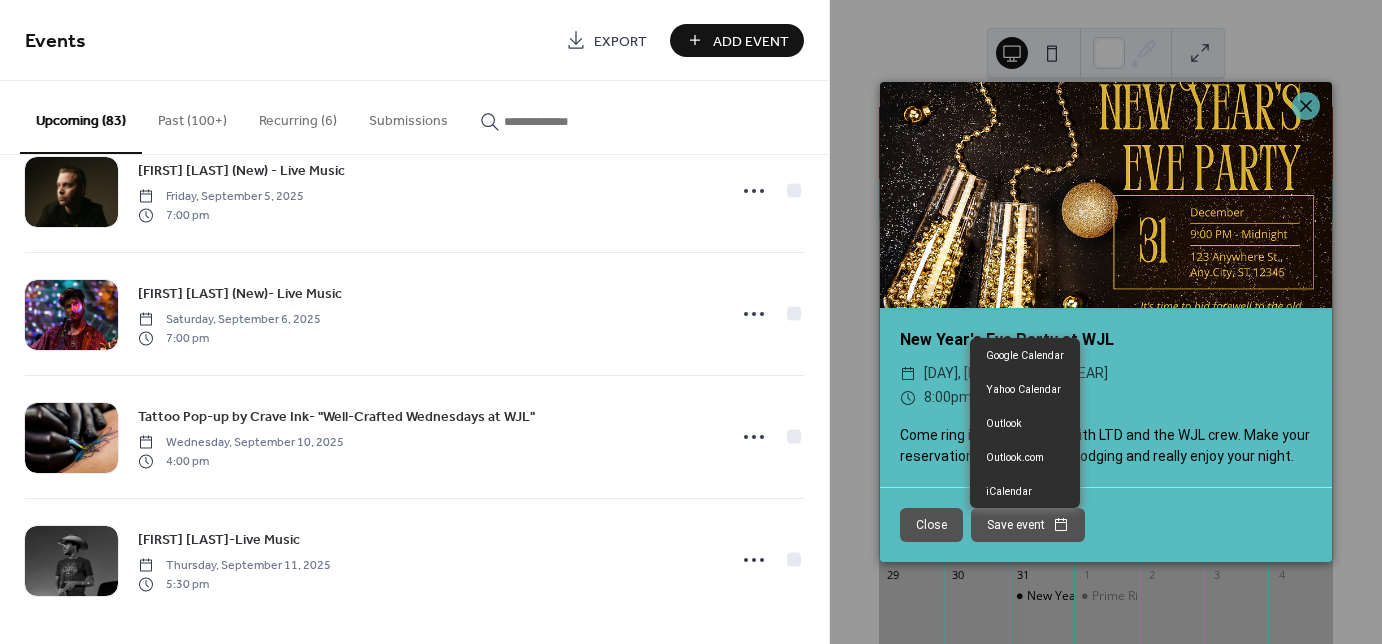 click on "Close" at bounding box center (931, 525) 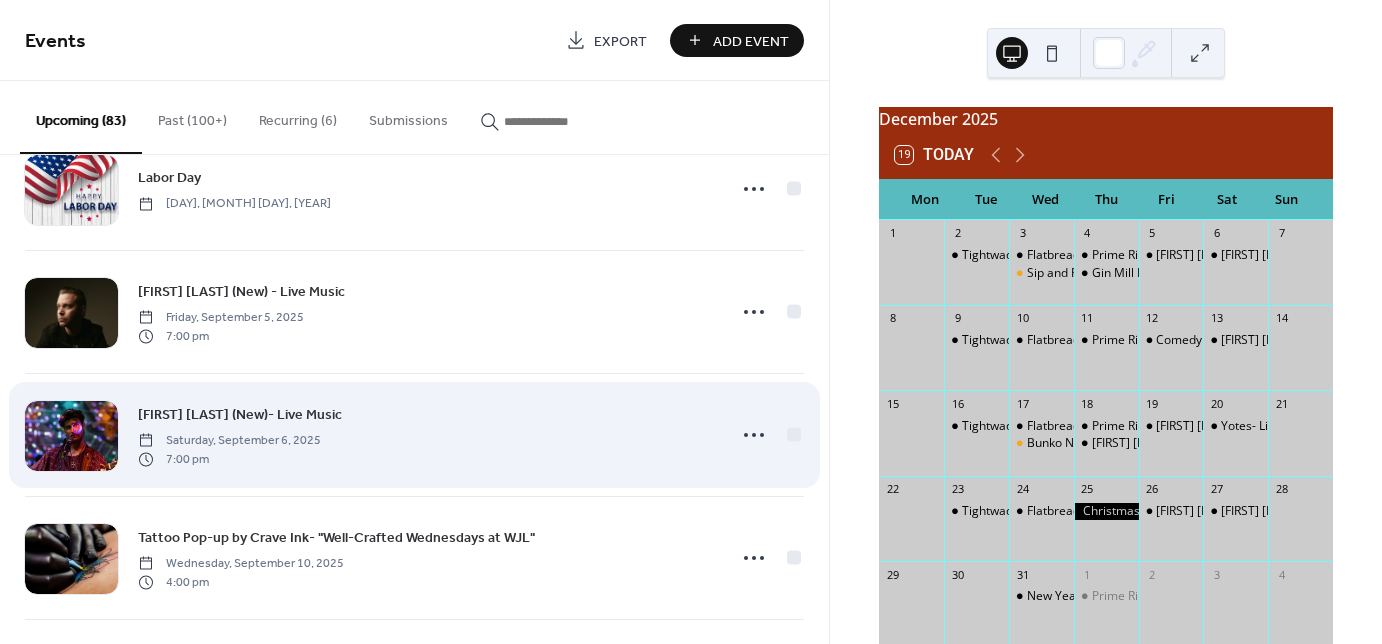 scroll, scrollTop: 3253, scrollLeft: 0, axis: vertical 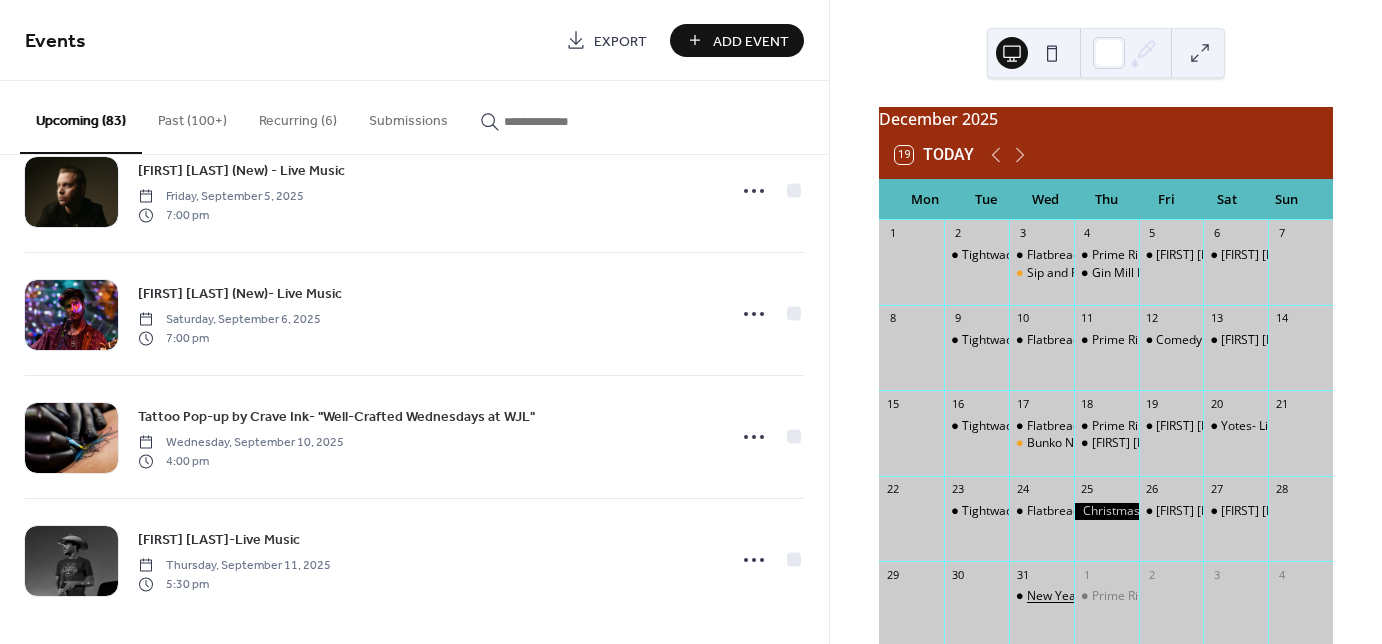 click on "New Year's Eve Party at WJL" at bounding box center (1104, 596) 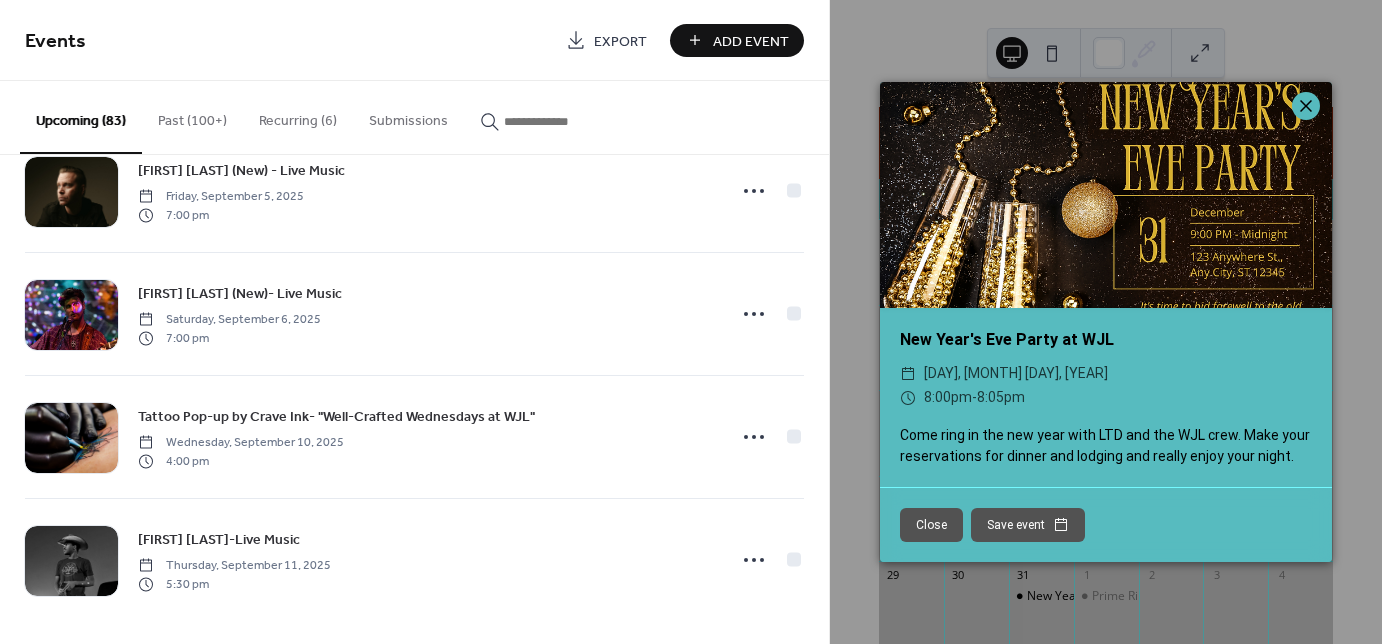 click 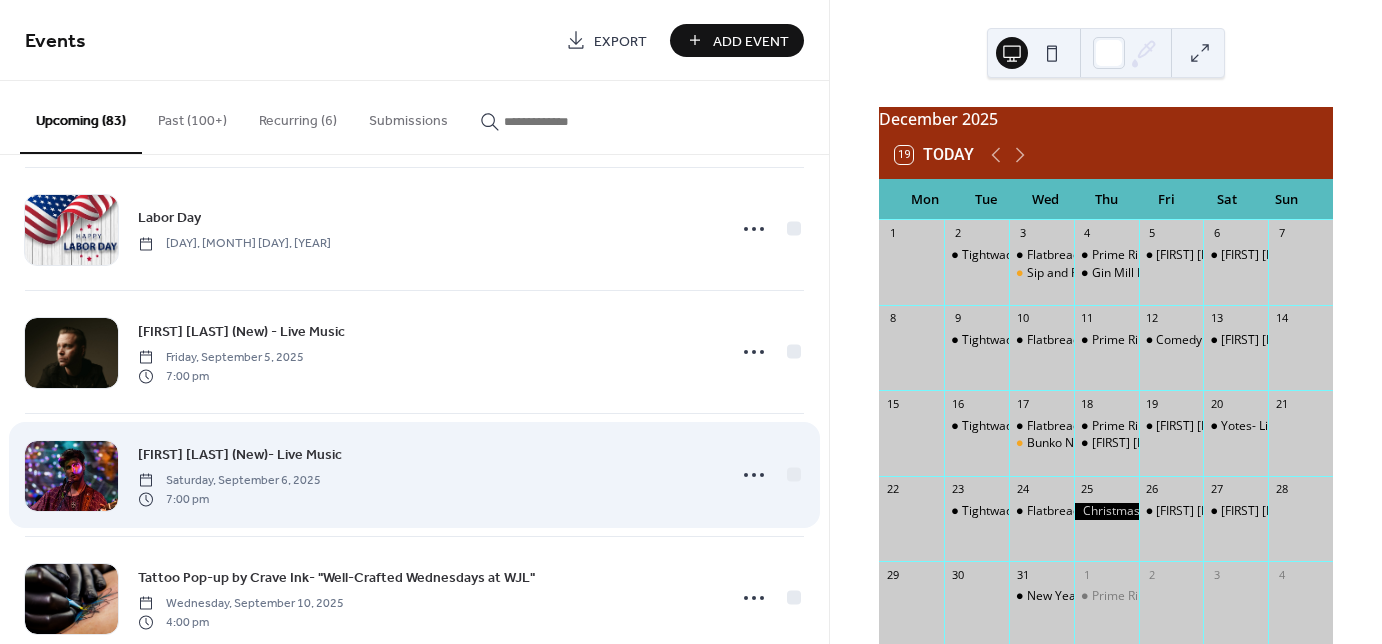 scroll, scrollTop: 3253, scrollLeft: 0, axis: vertical 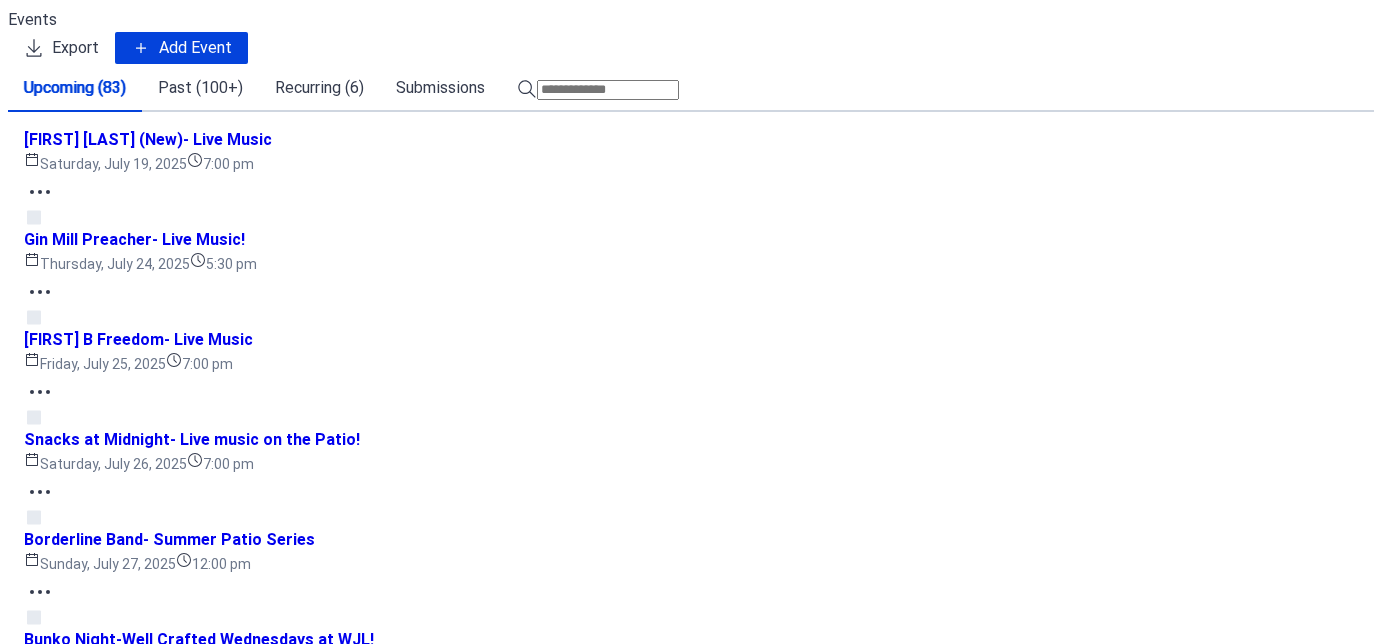 click 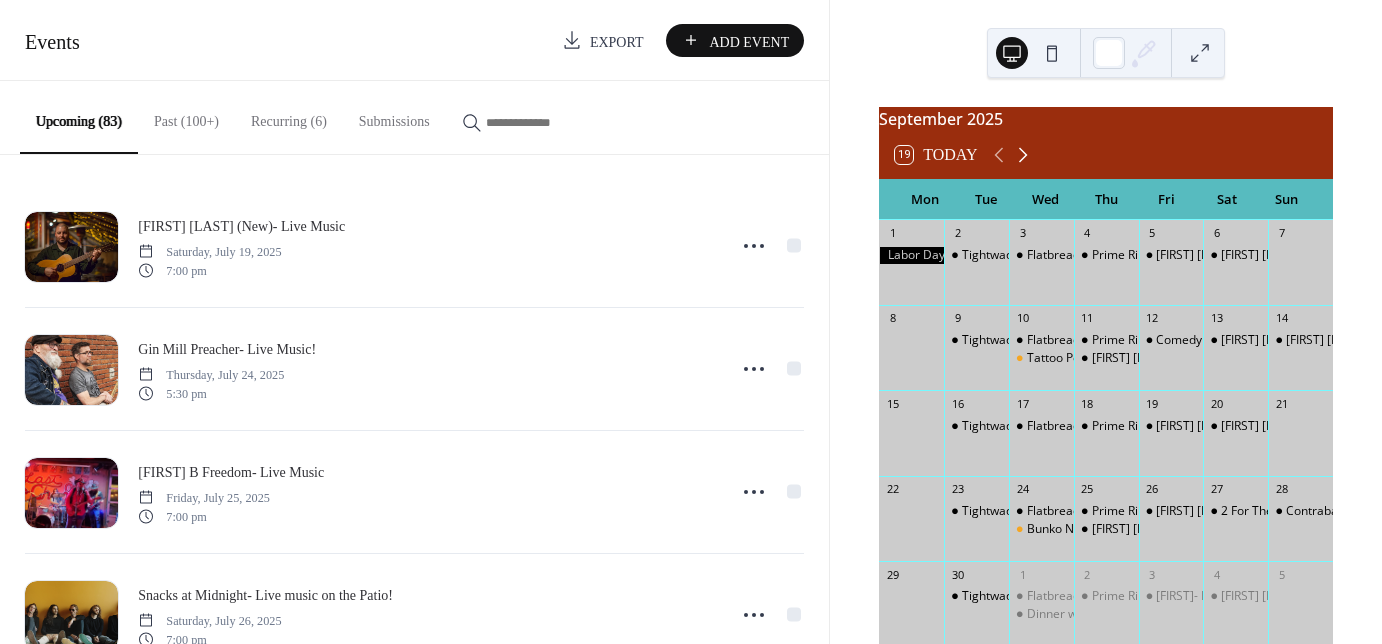 click 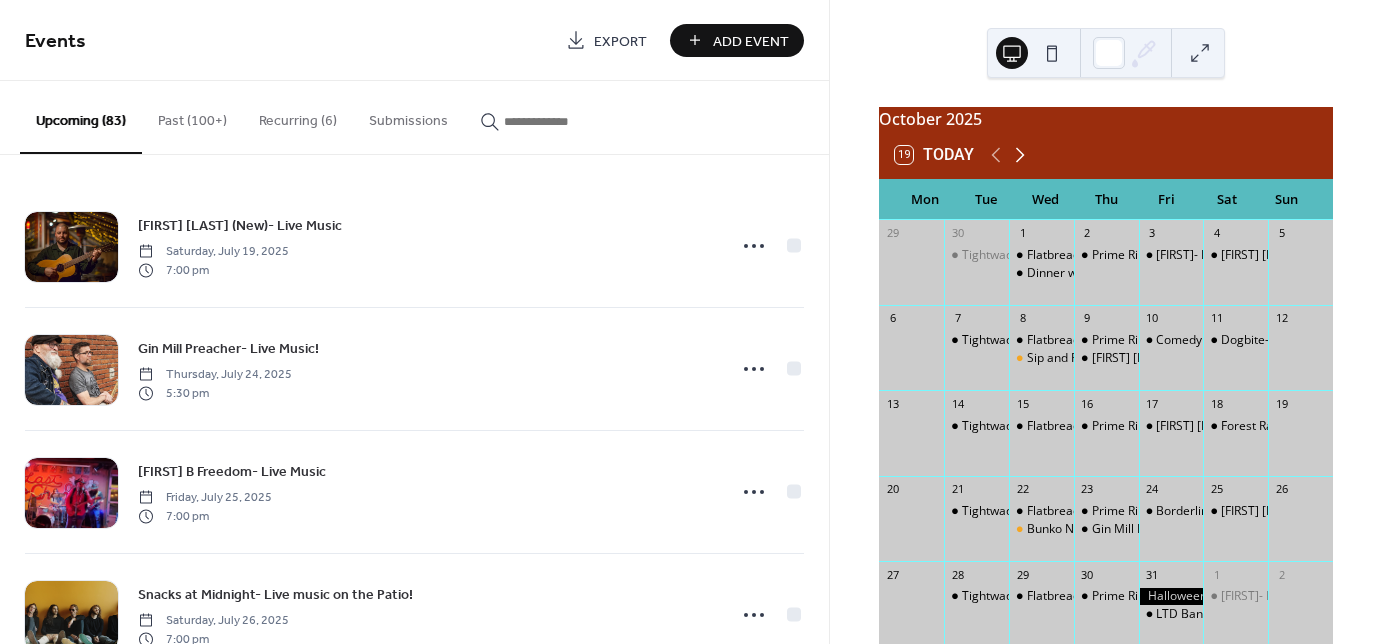 click 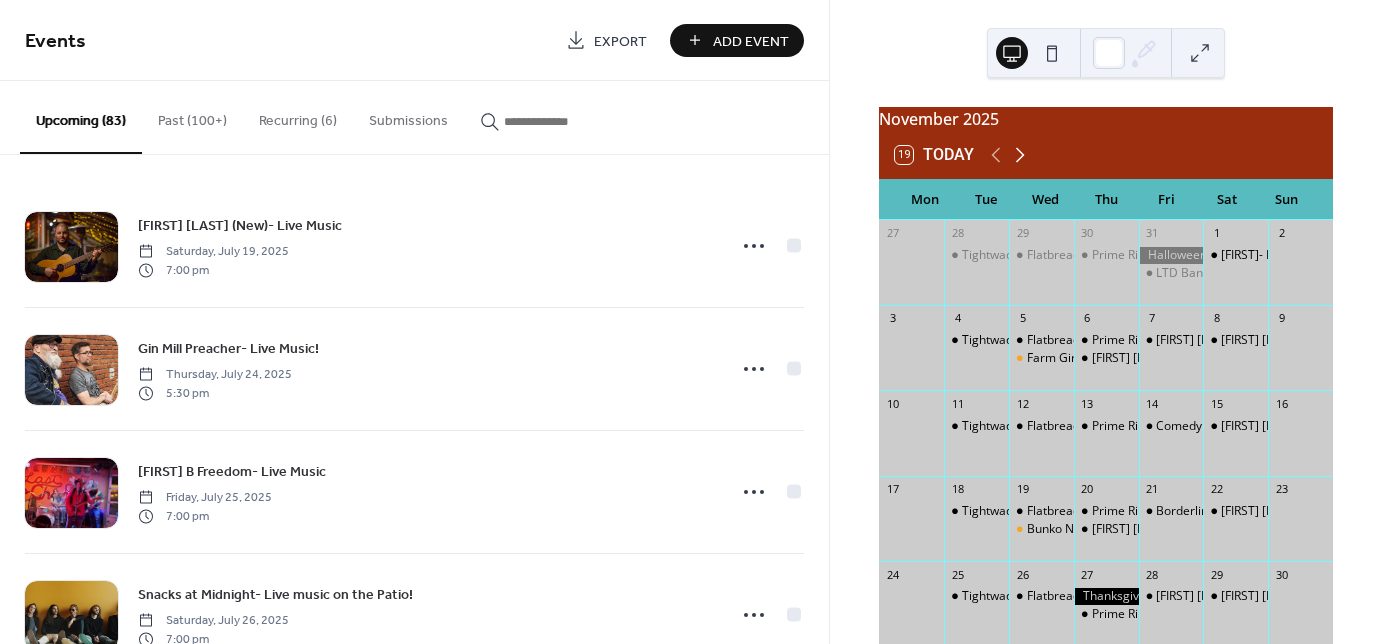 click 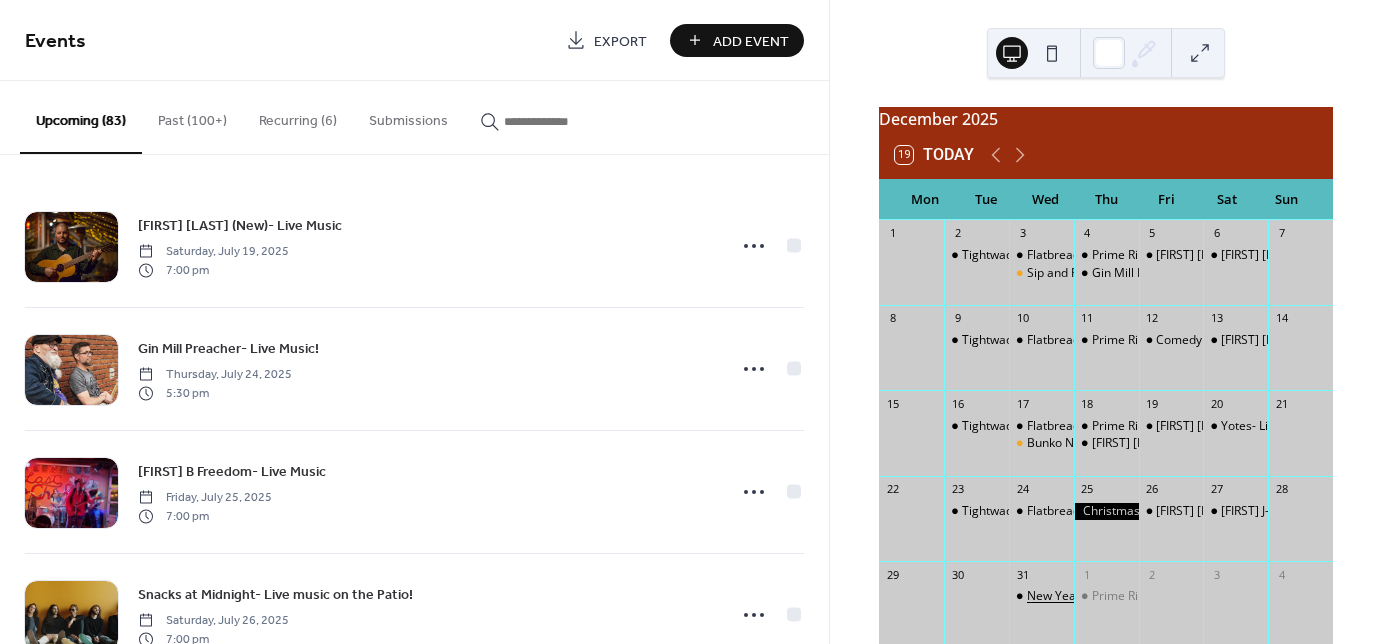 click on "New Year's Eve Party at WJL" at bounding box center (1104, 596) 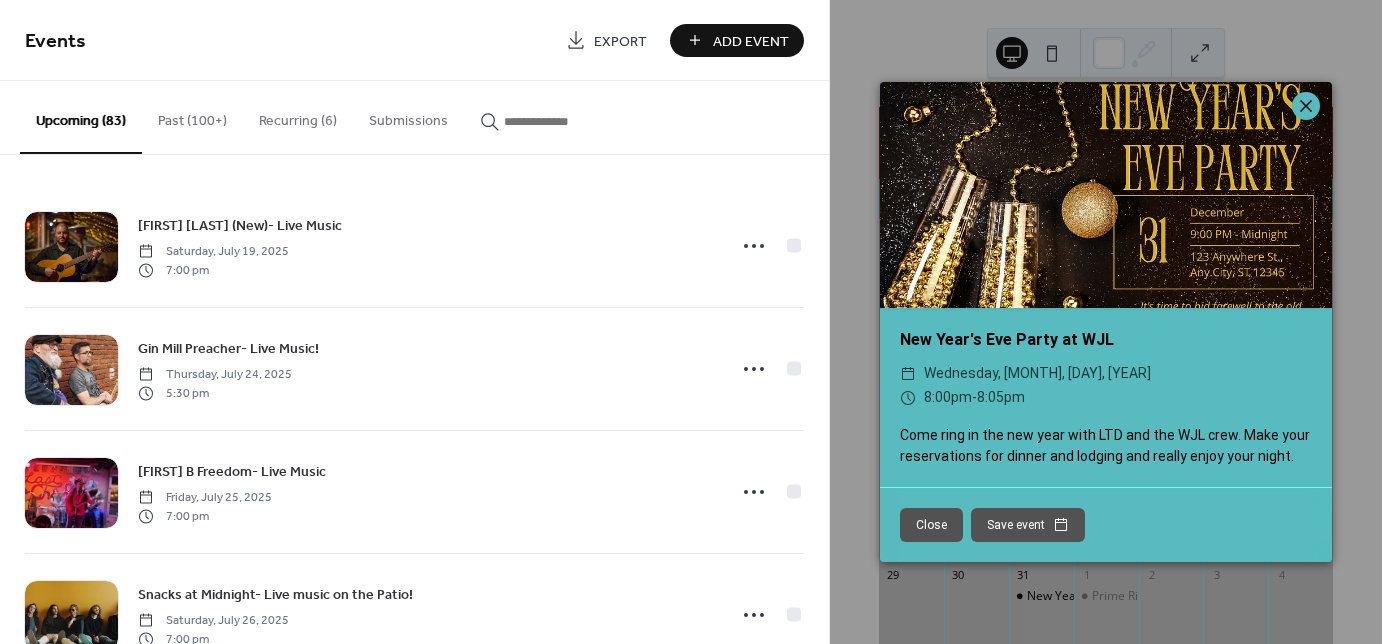 click 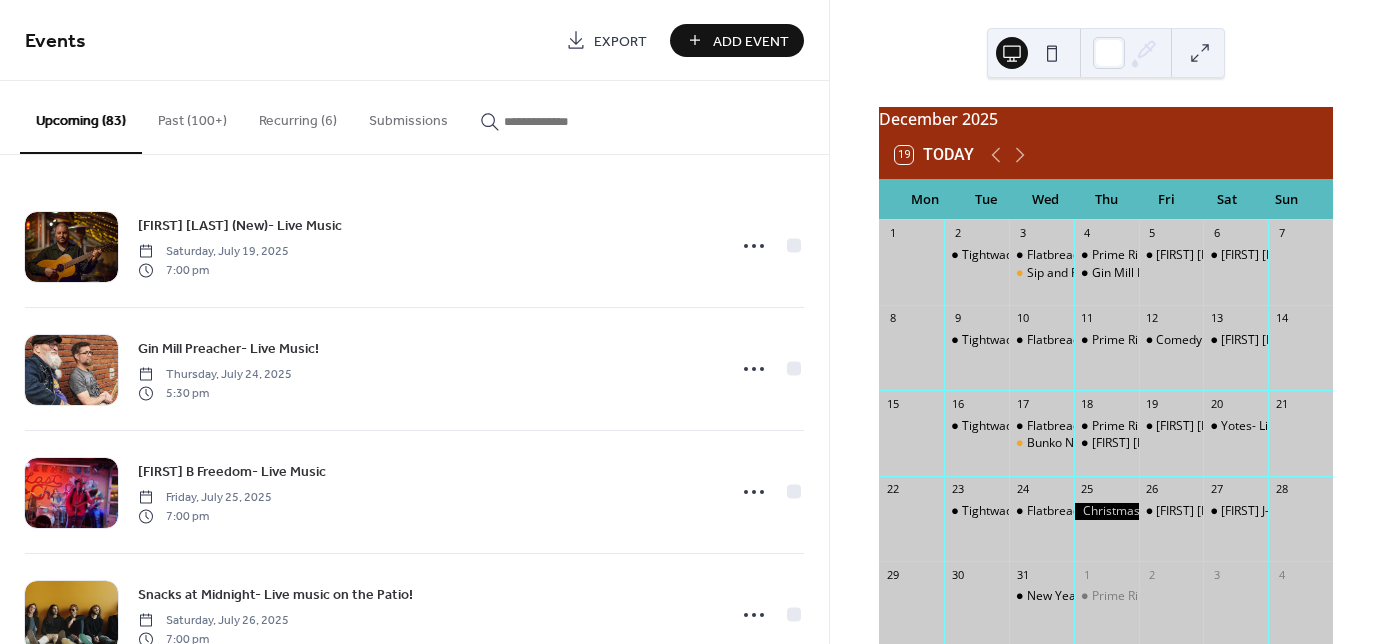 click on "Upcoming (83)" at bounding box center (81, 117) 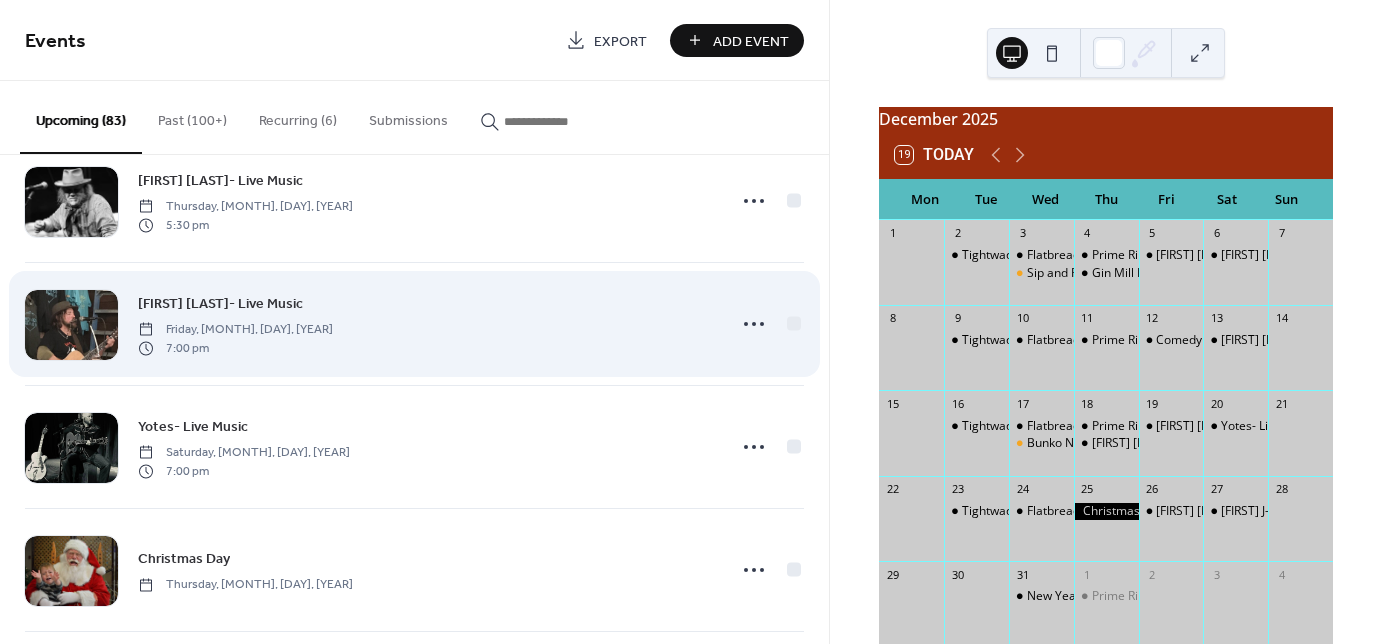 scroll, scrollTop: 9761, scrollLeft: 0, axis: vertical 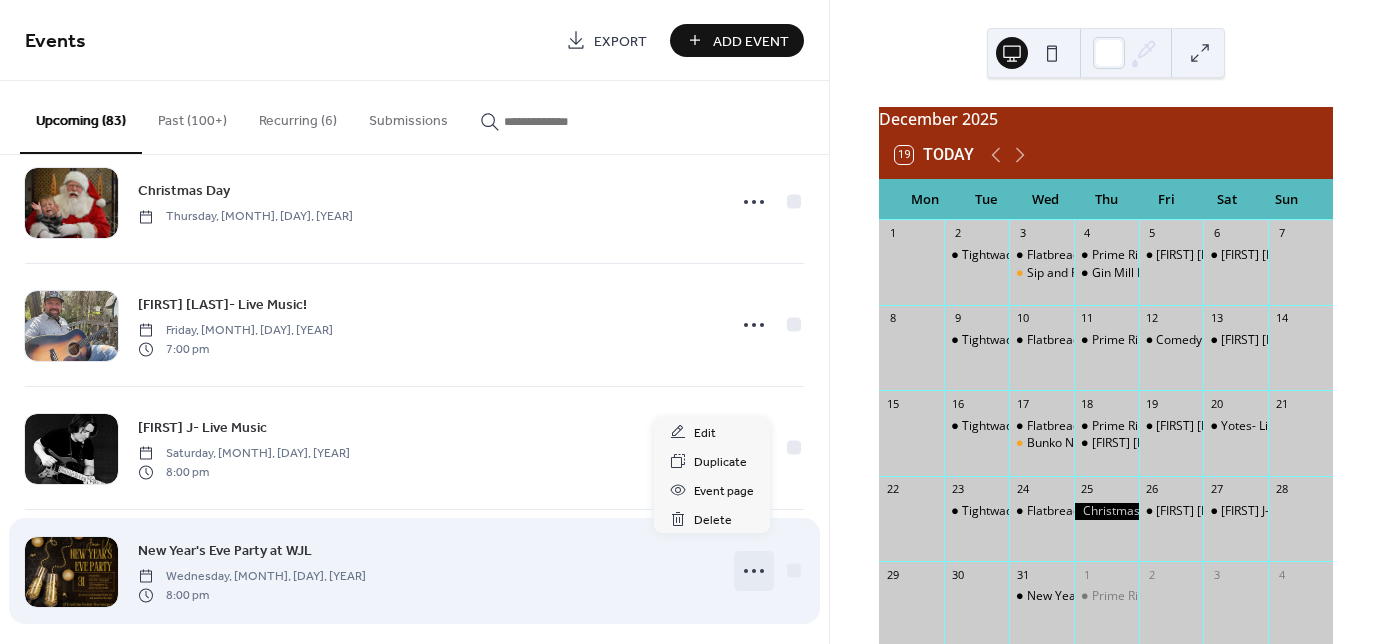 click 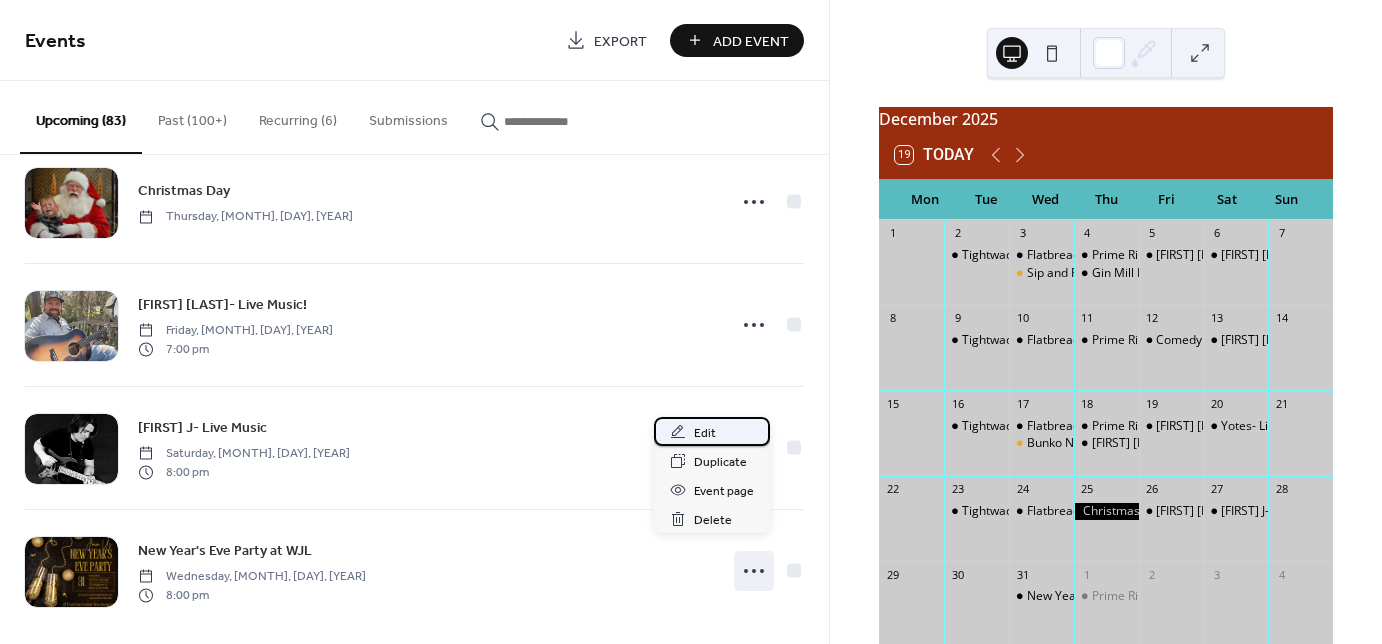click on "Edit" at bounding box center (705, 433) 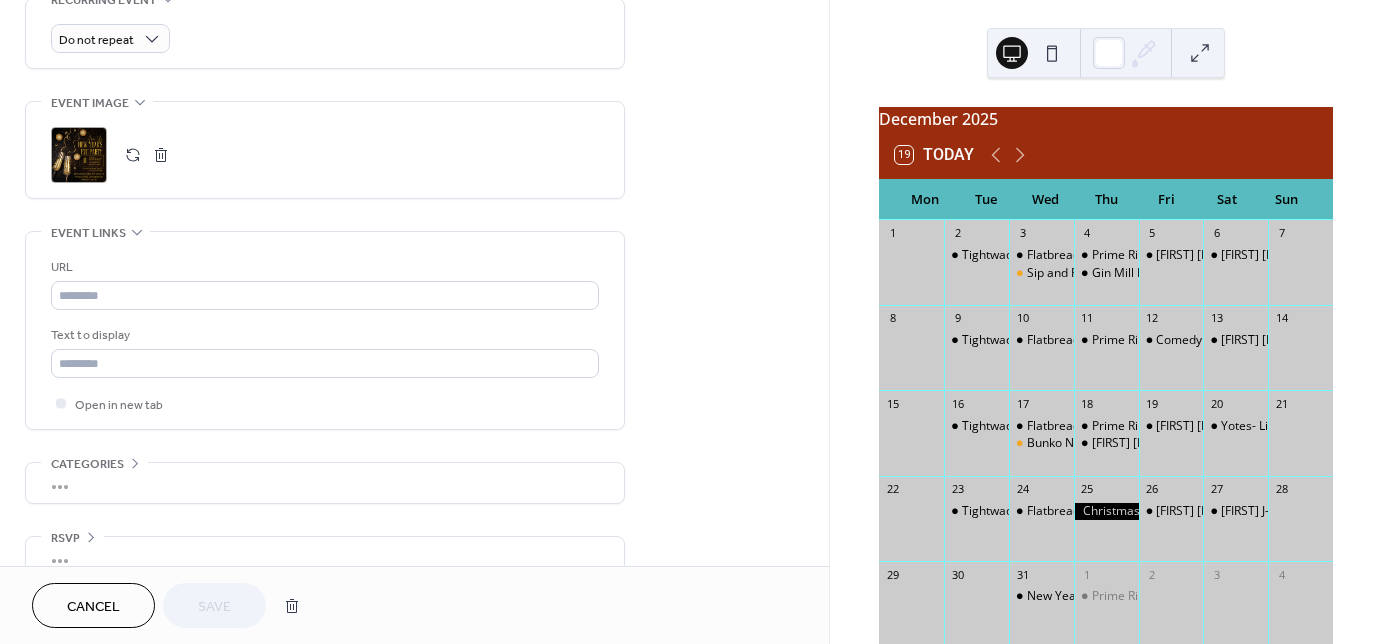 scroll, scrollTop: 917, scrollLeft: 0, axis: vertical 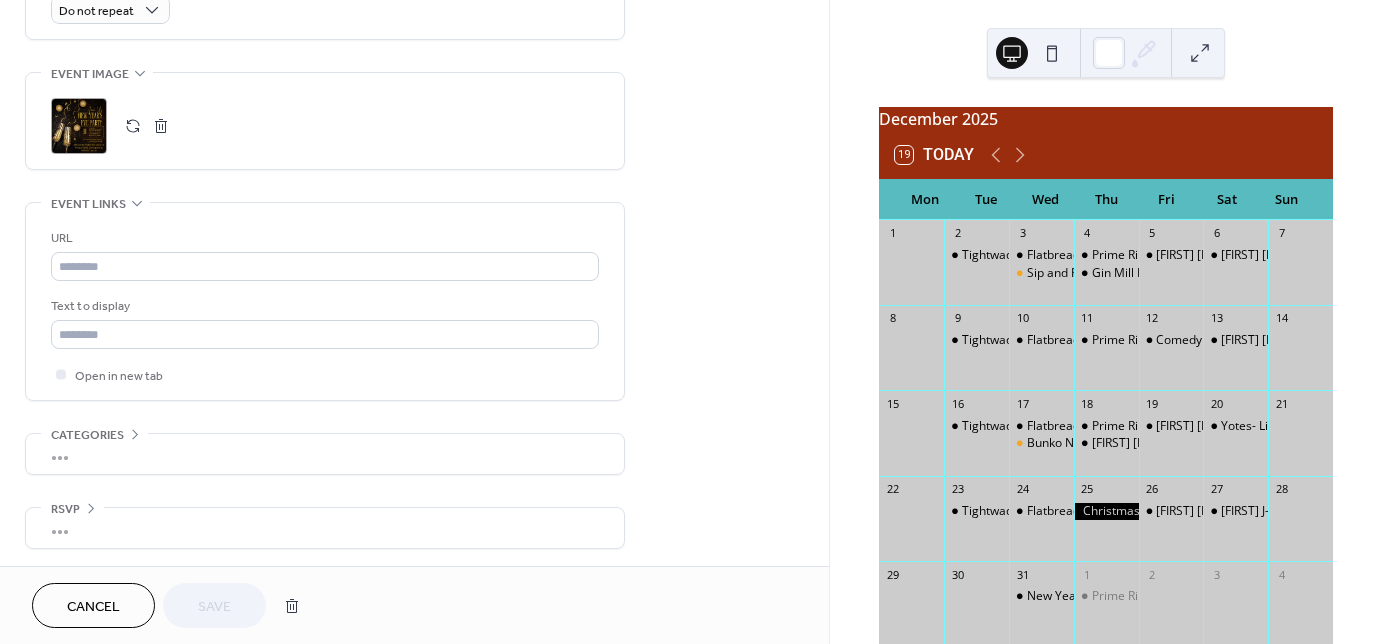 click at bounding box center (161, 126) 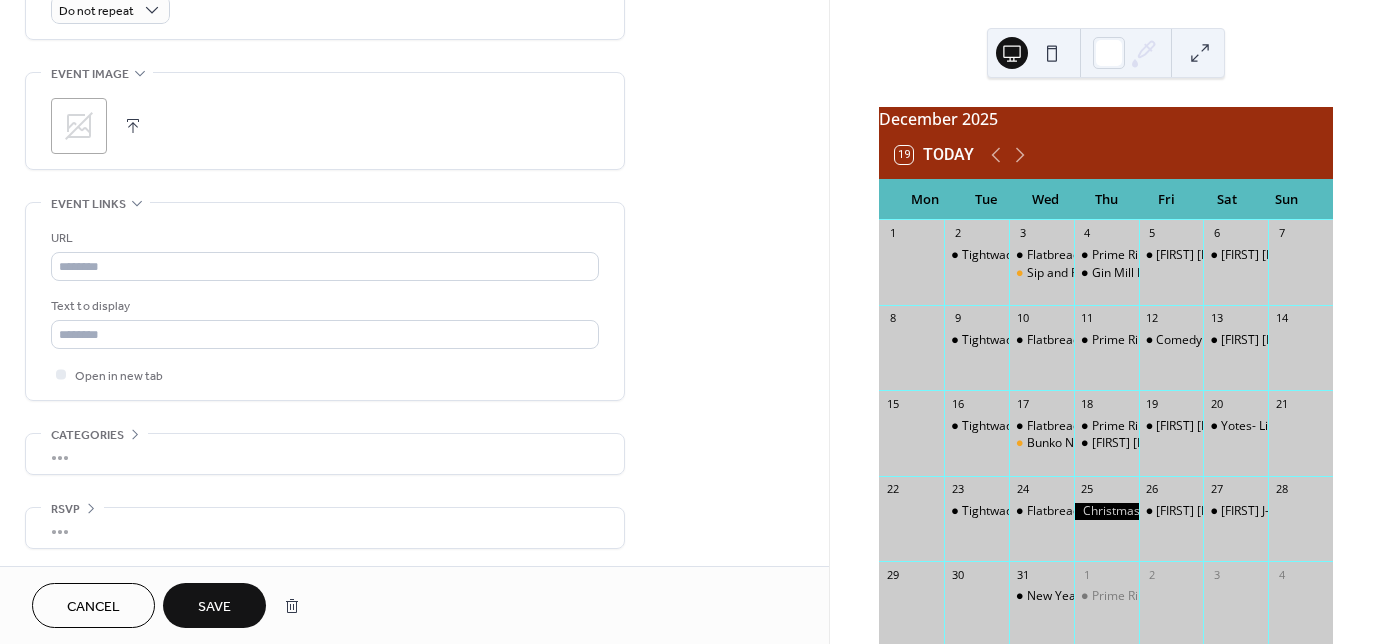 click at bounding box center (133, 126) 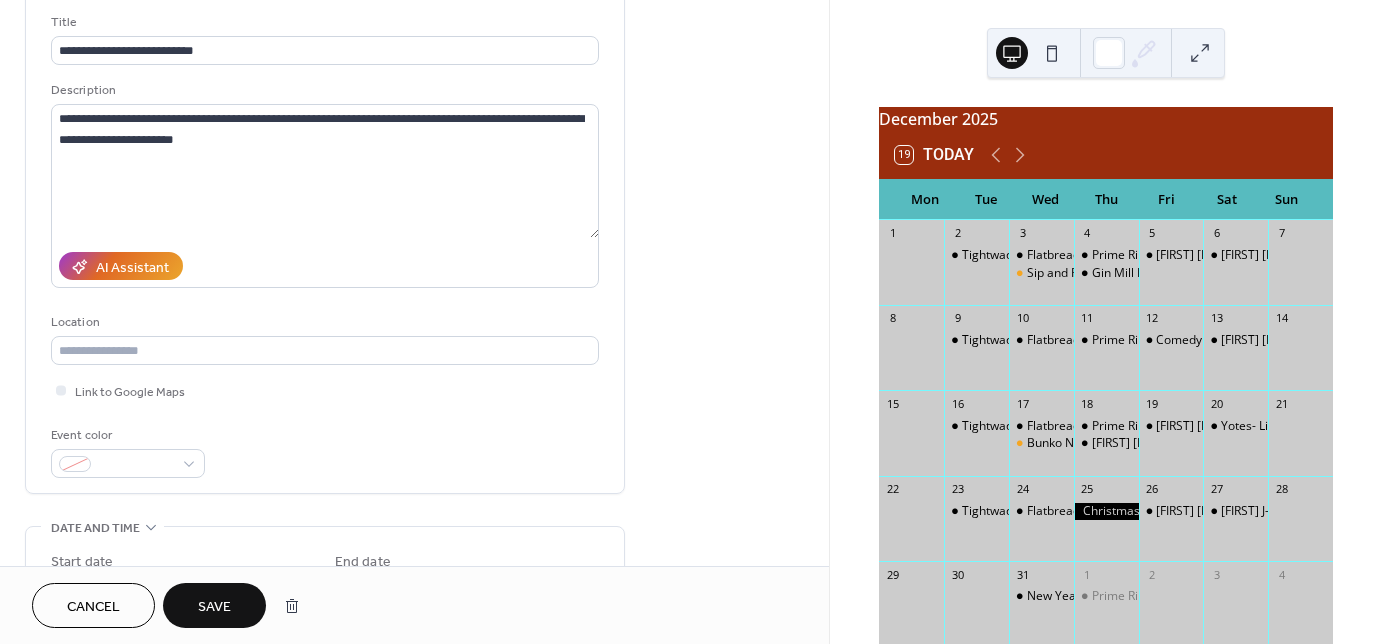 scroll, scrollTop: 117, scrollLeft: 0, axis: vertical 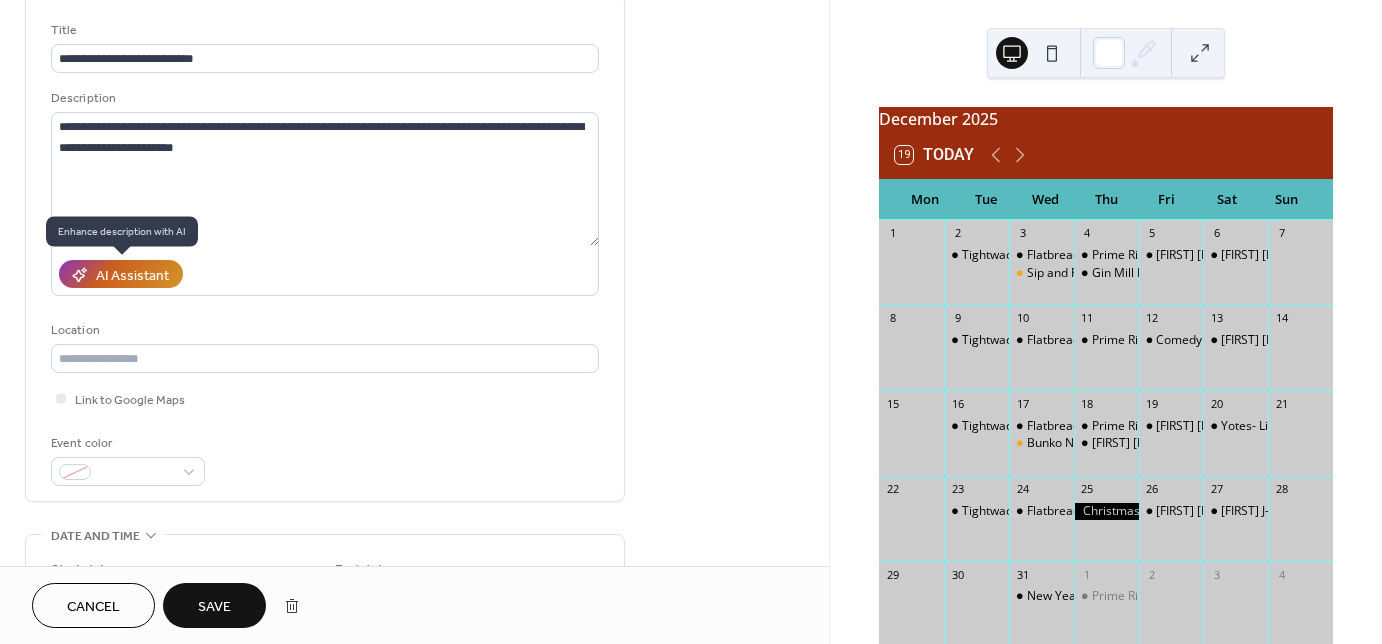 click on "AI Assistant" at bounding box center (132, 275) 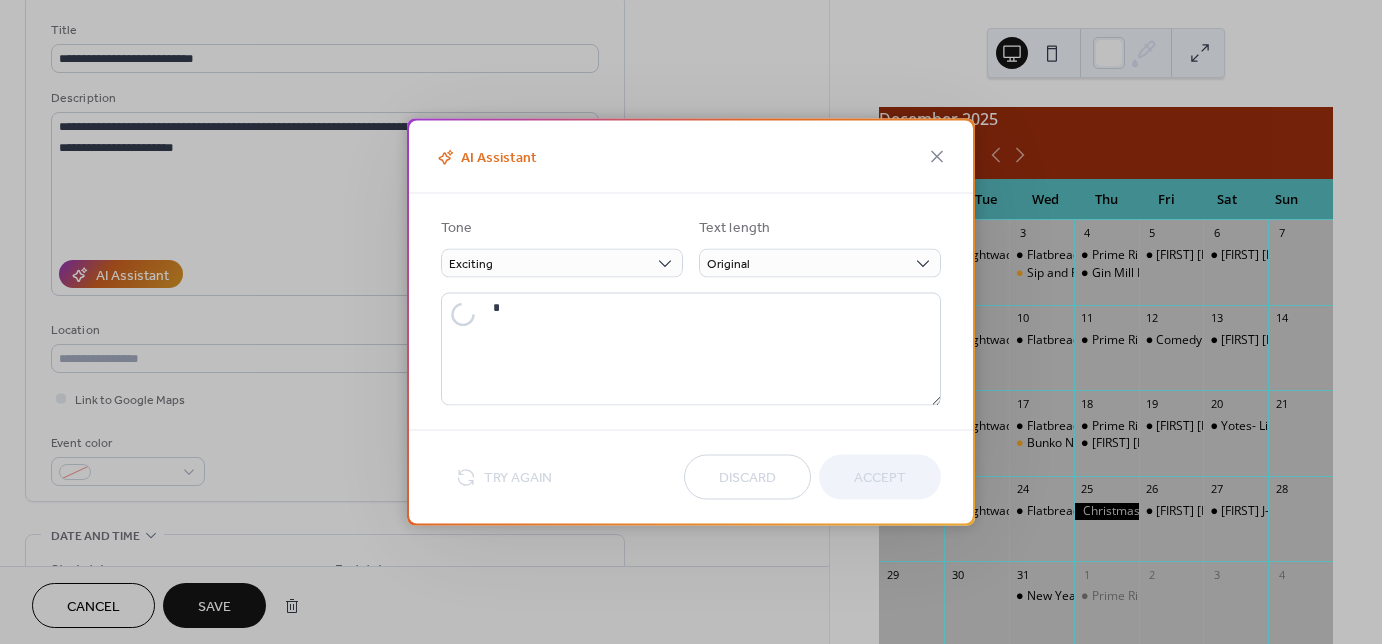 type on "**********" 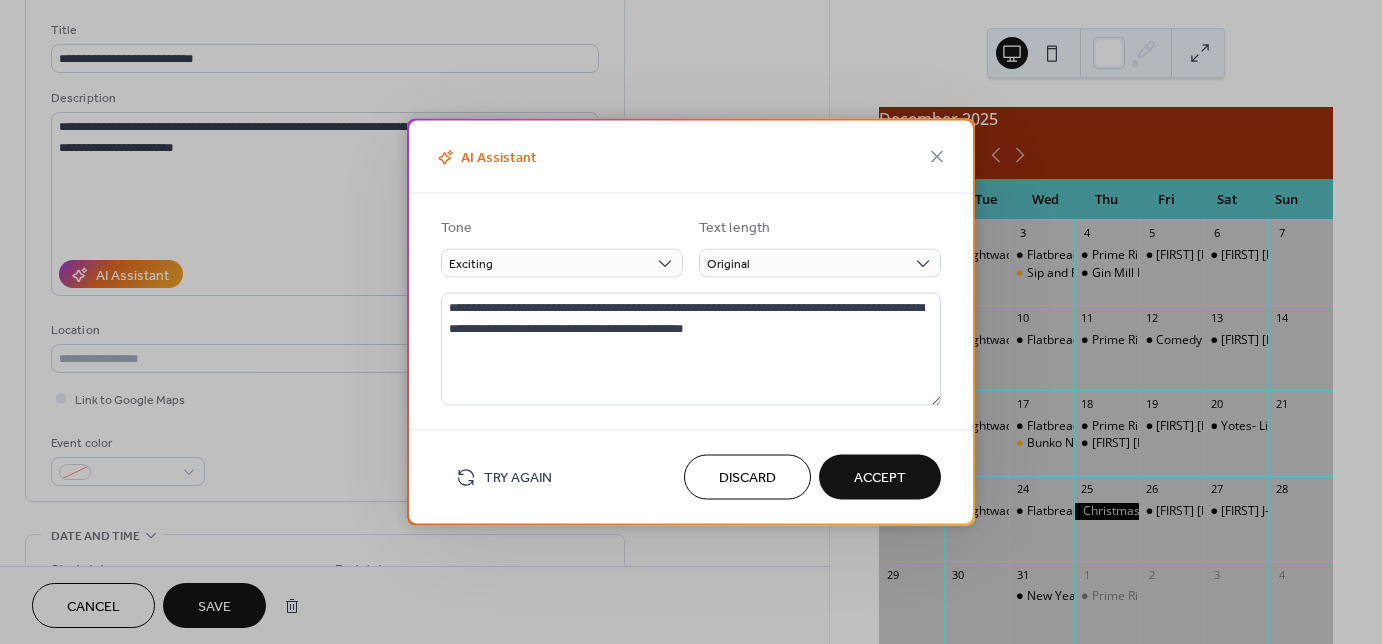 click on "Accept" at bounding box center (880, 478) 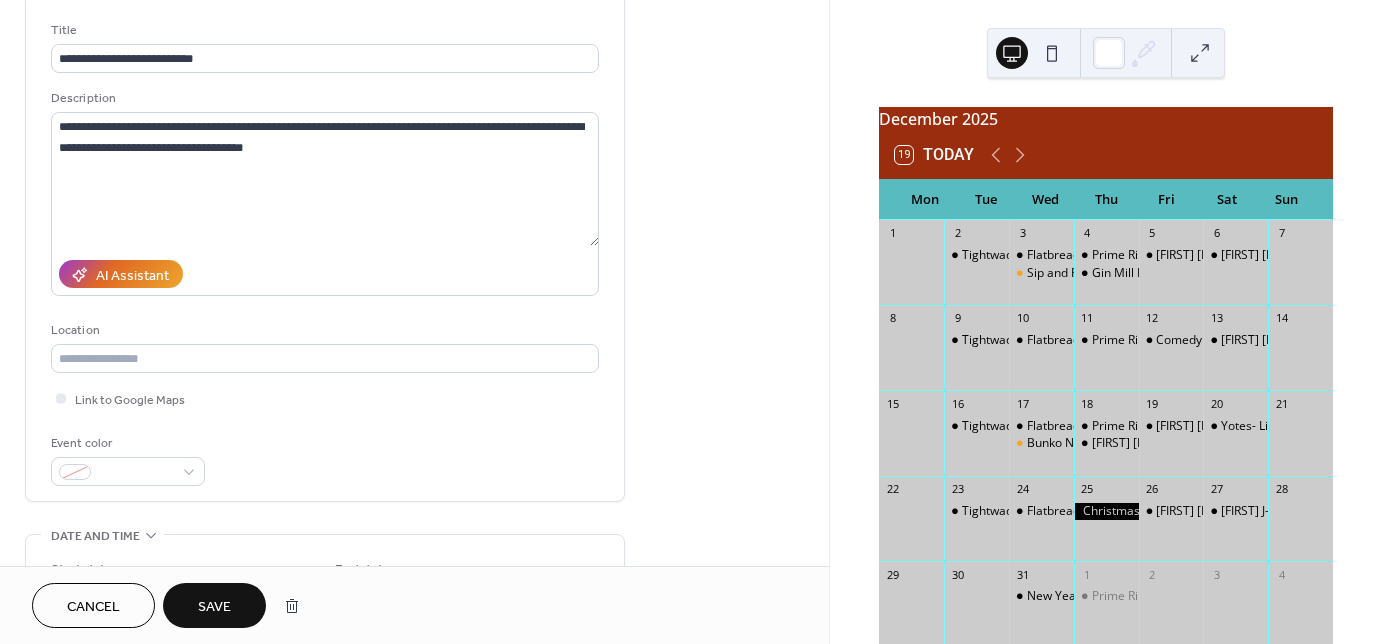 click at bounding box center (1106, 511) 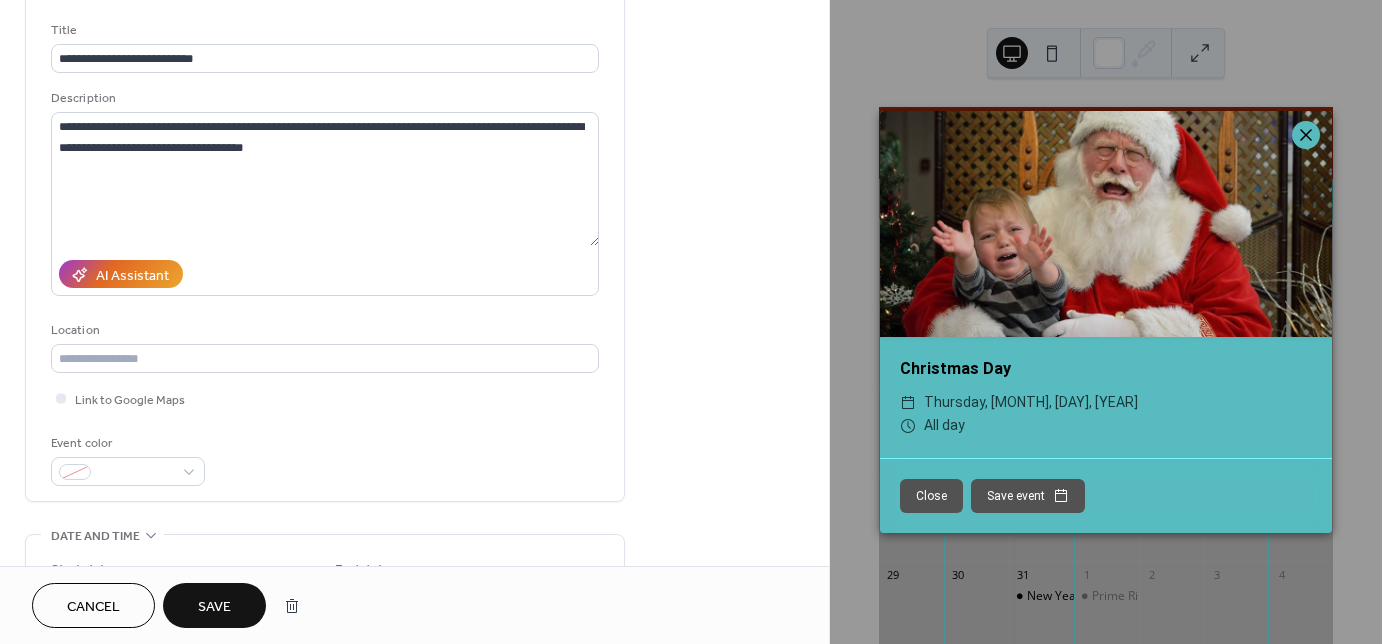 click 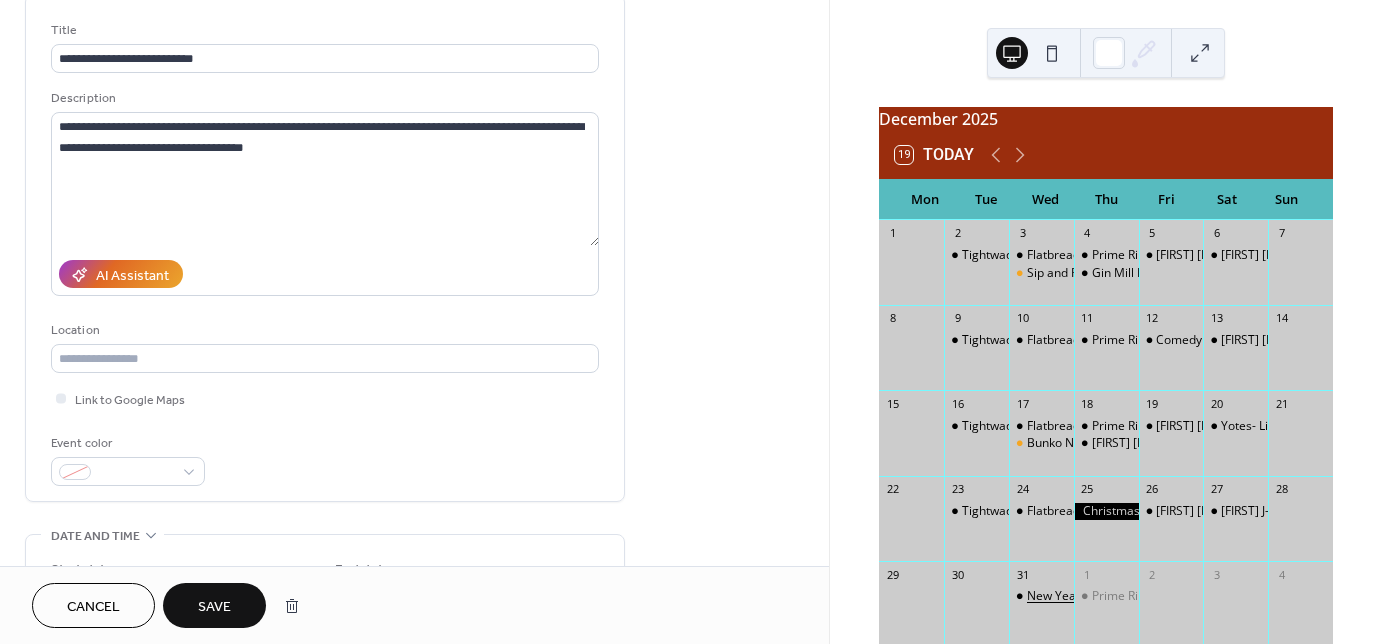 click on "New Year's Eve Party at WJL" at bounding box center (1104, 596) 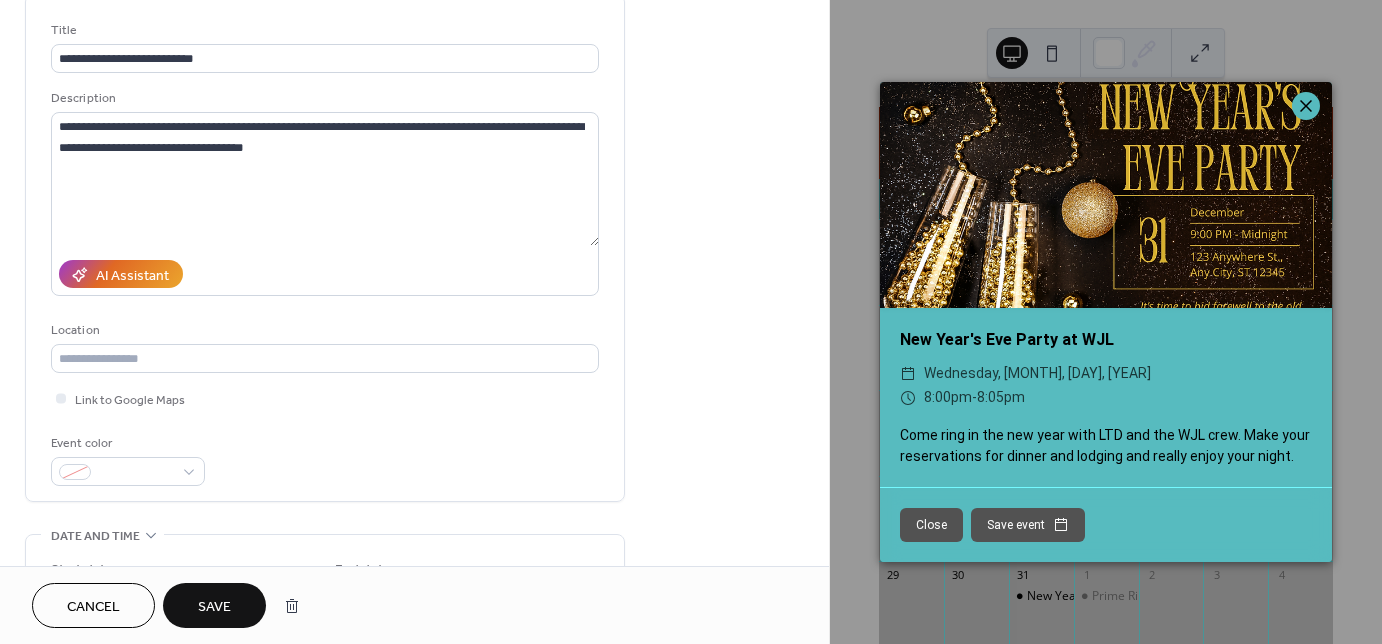 click 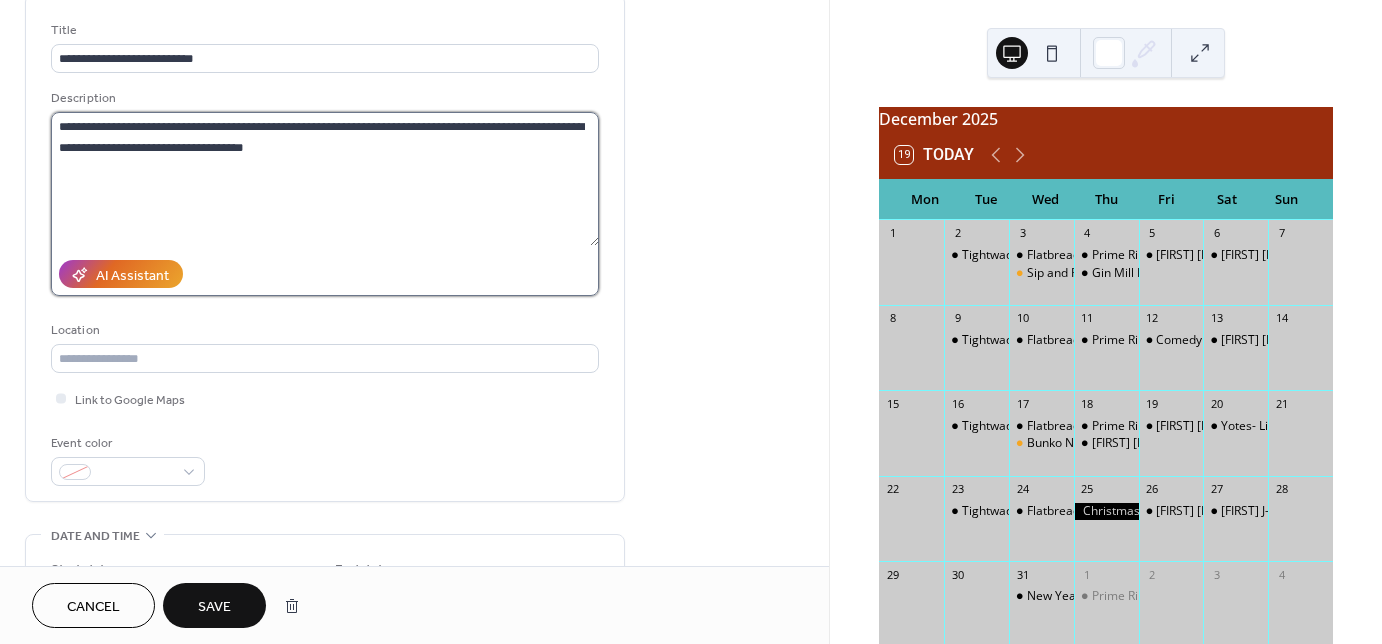 click on "**********" at bounding box center (325, 179) 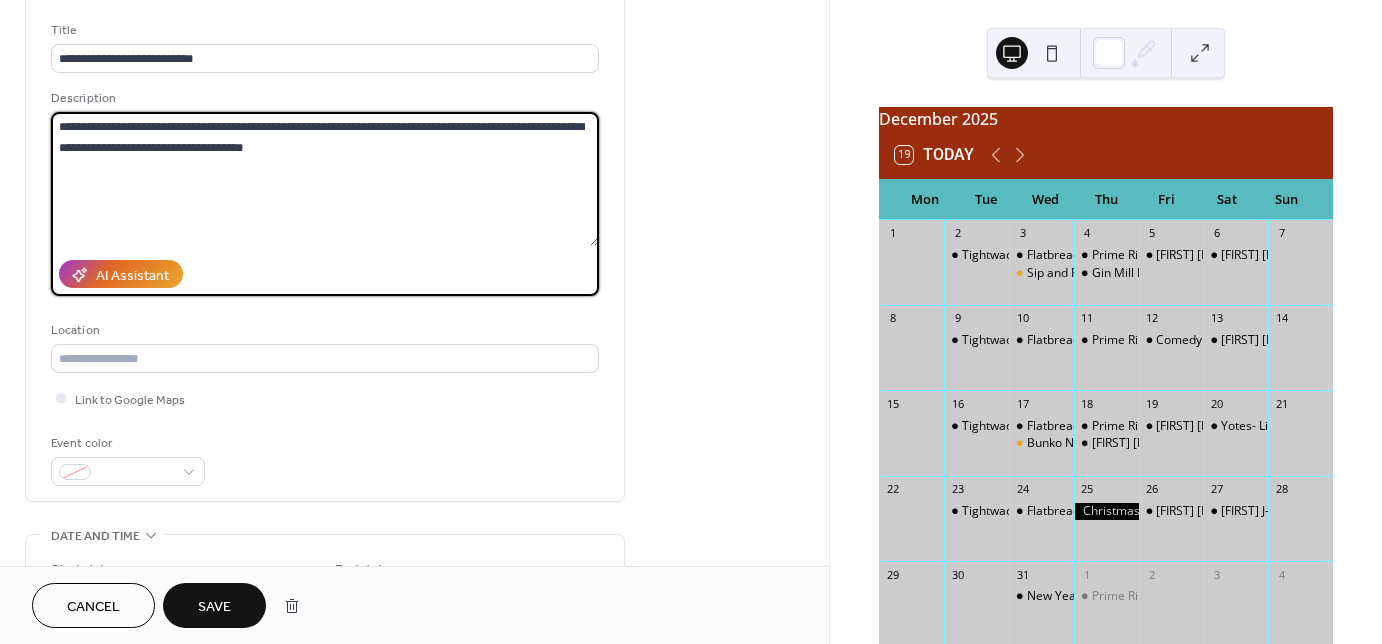 click on "Save" at bounding box center (214, 607) 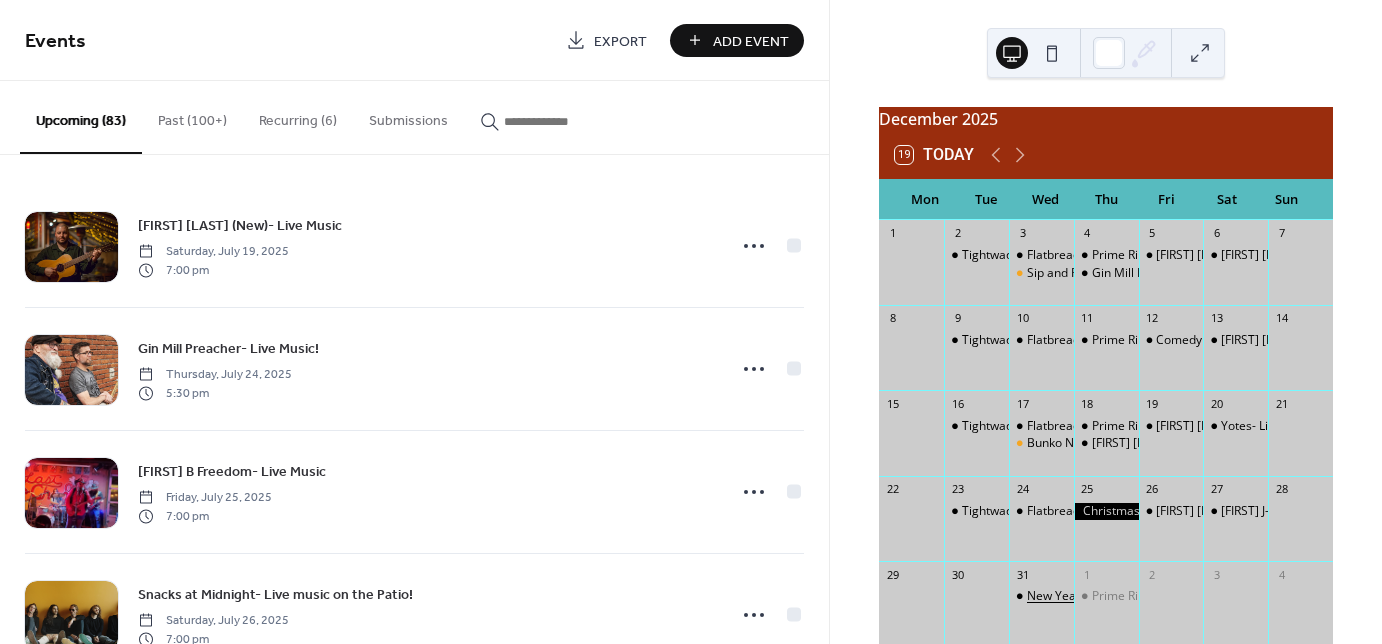 click on "New Year's Eve Party at WJL" at bounding box center [1104, 596] 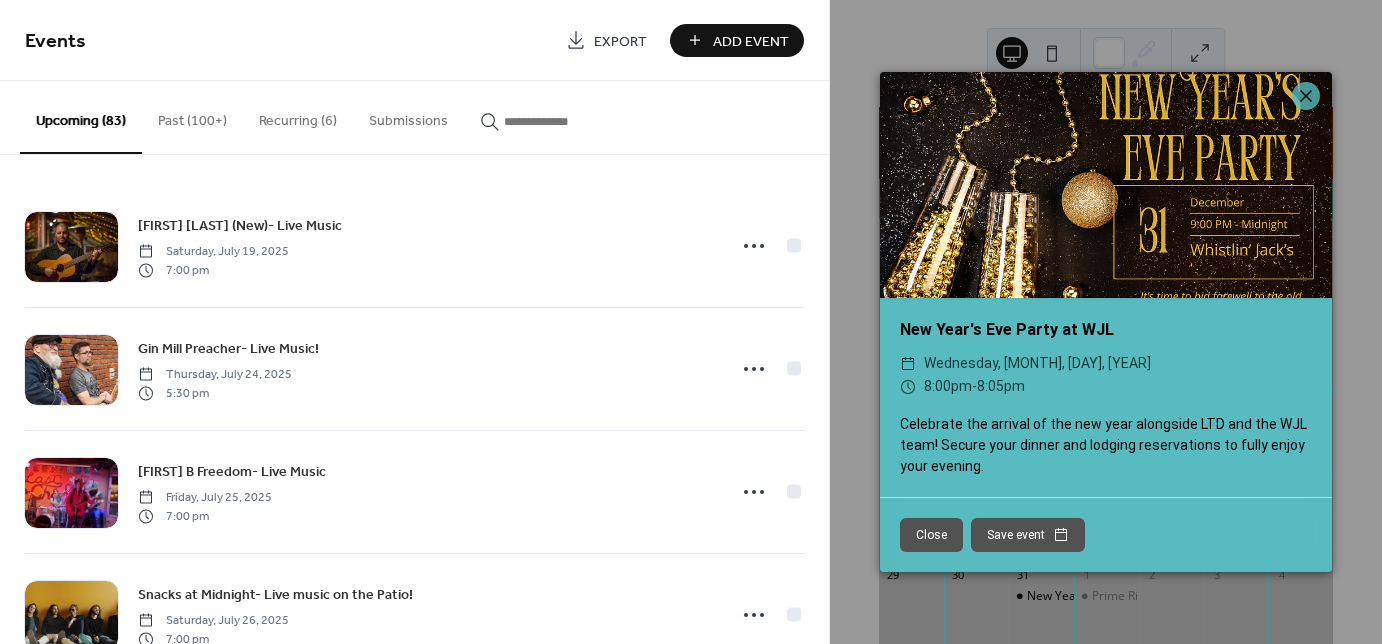 click on "Close" at bounding box center (931, 535) 